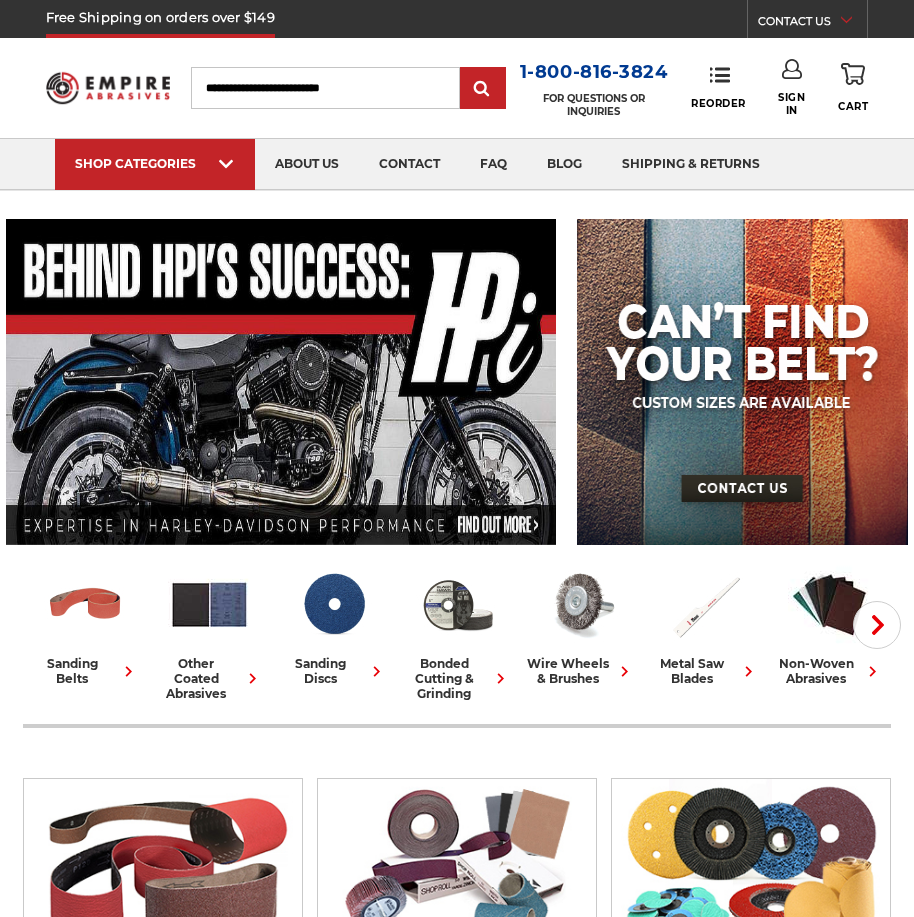 scroll, scrollTop: 0, scrollLeft: 0, axis: both 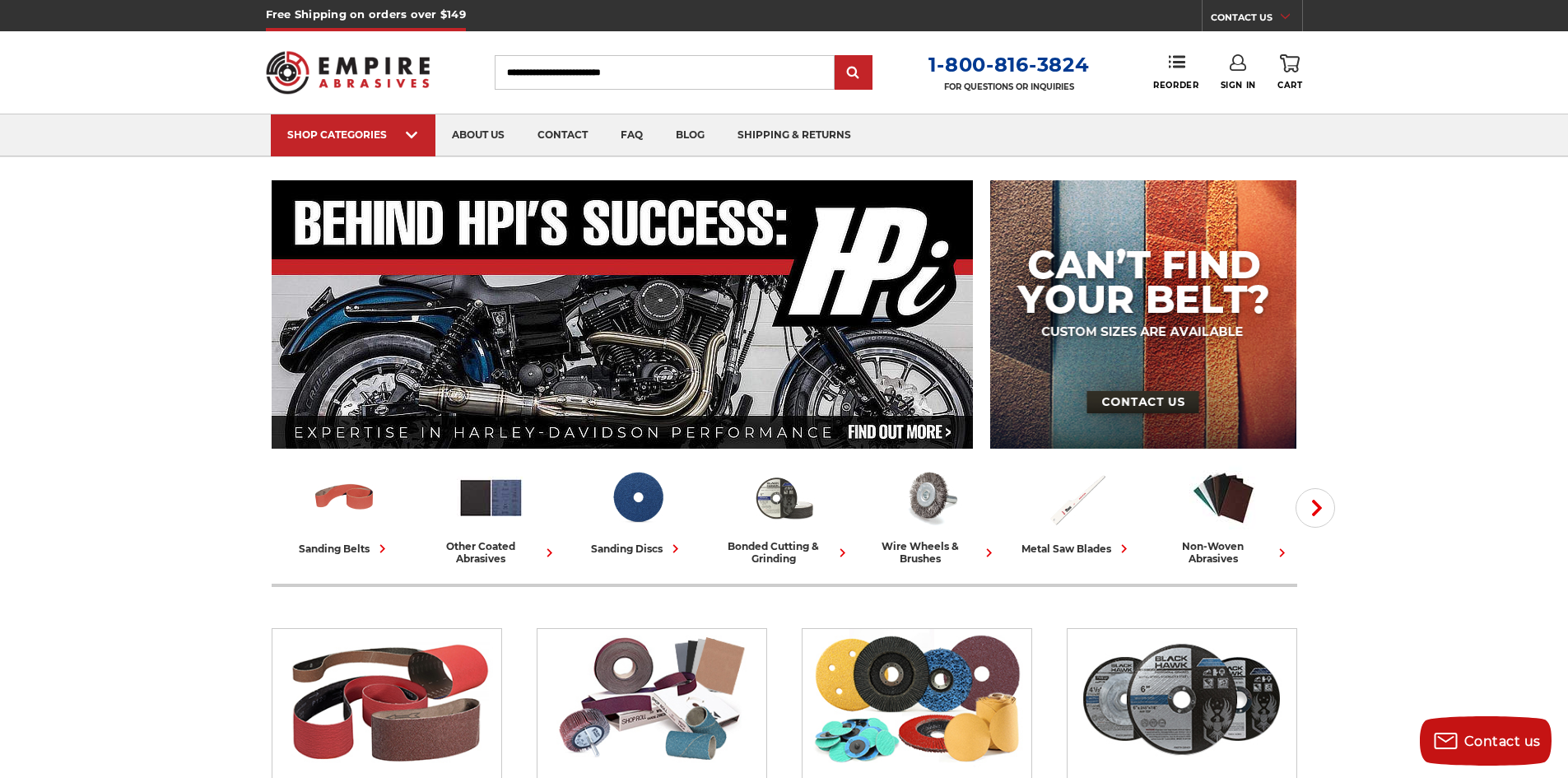 click on "Sign In" at bounding box center [1238, 72] 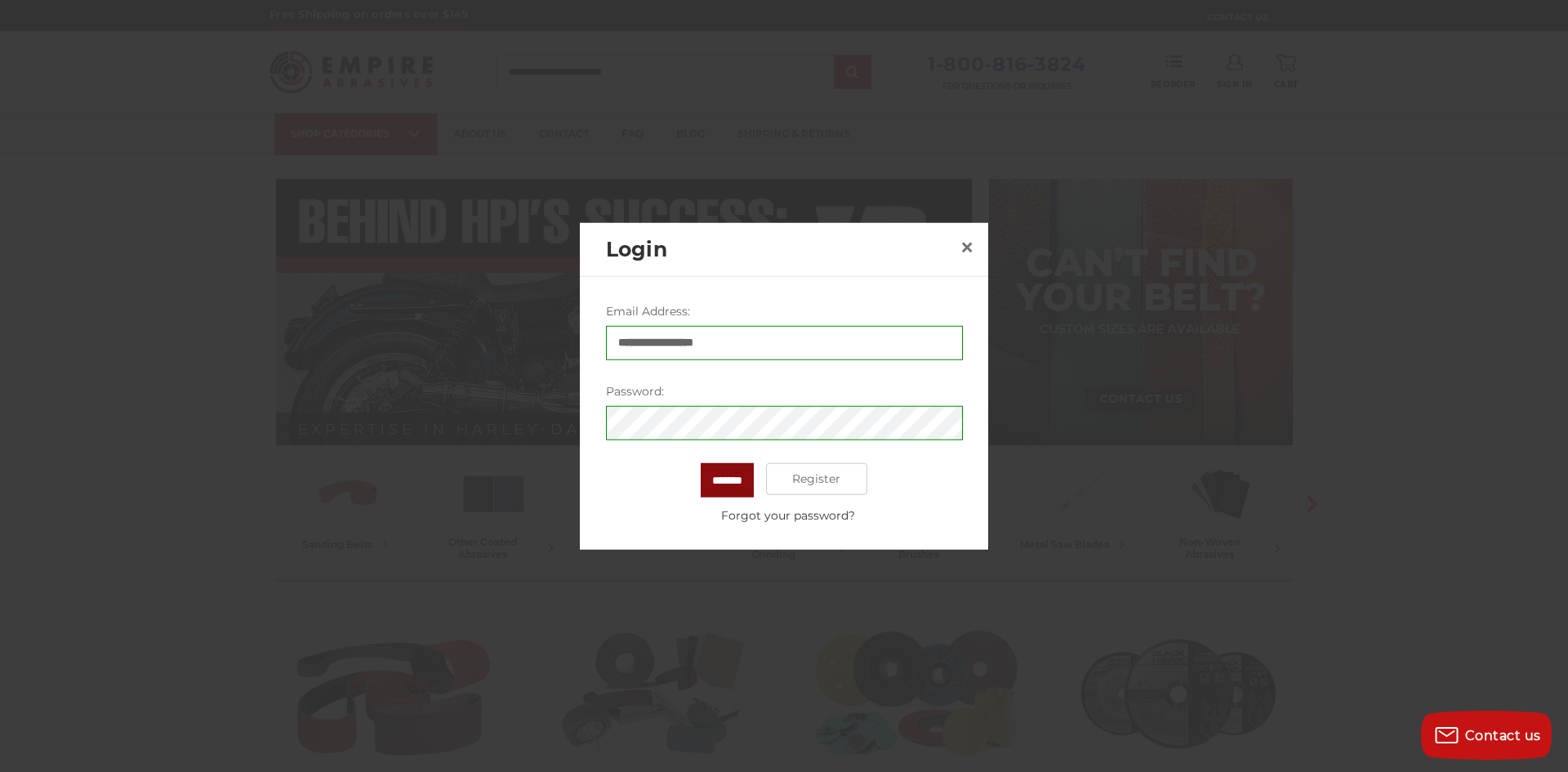 click on "*******" at bounding box center [727, 480] 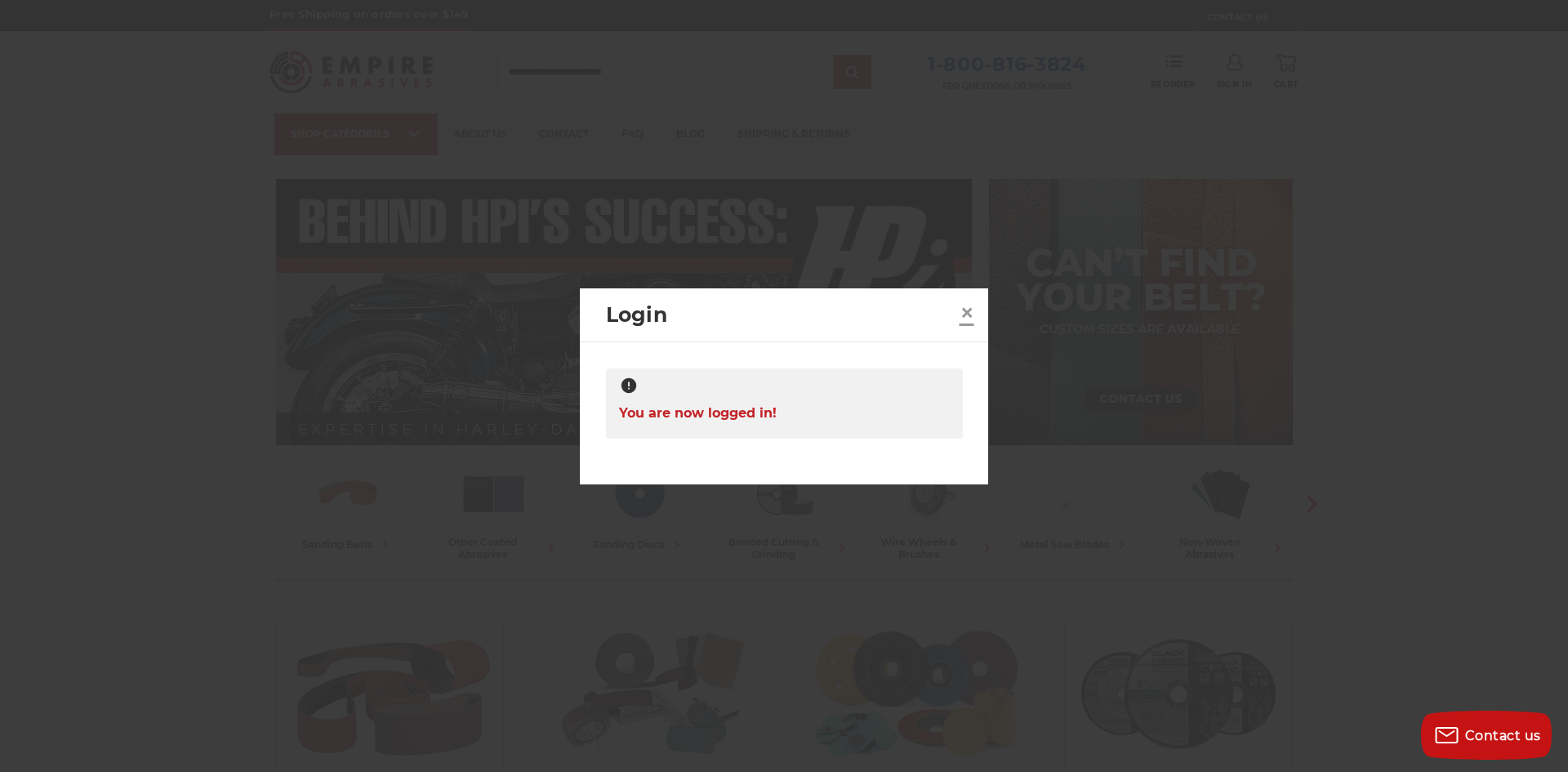 click on "×" at bounding box center [967, 312] 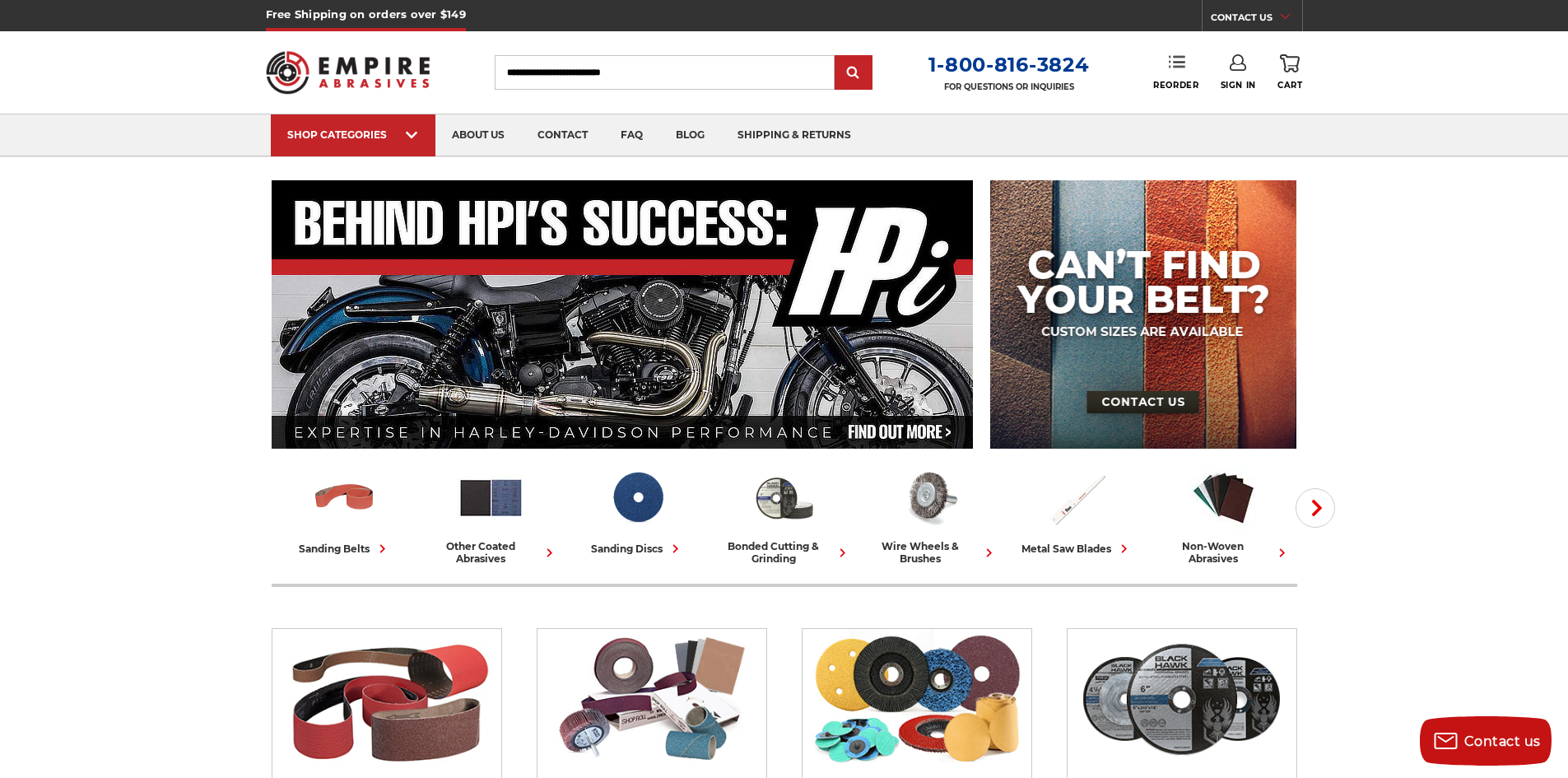 click on "Reorder" at bounding box center (1175, 72) 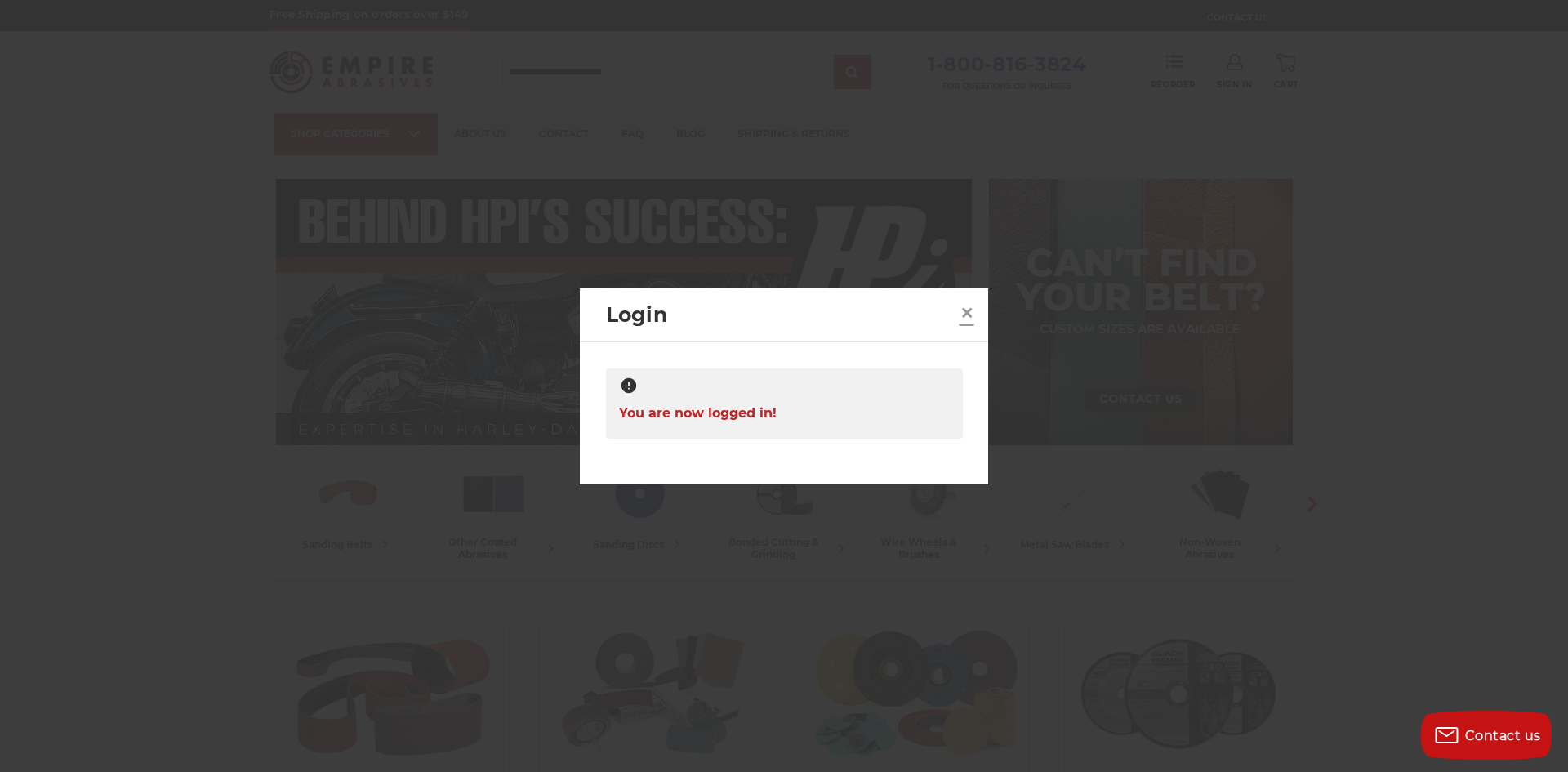 click on "×" at bounding box center [967, 312] 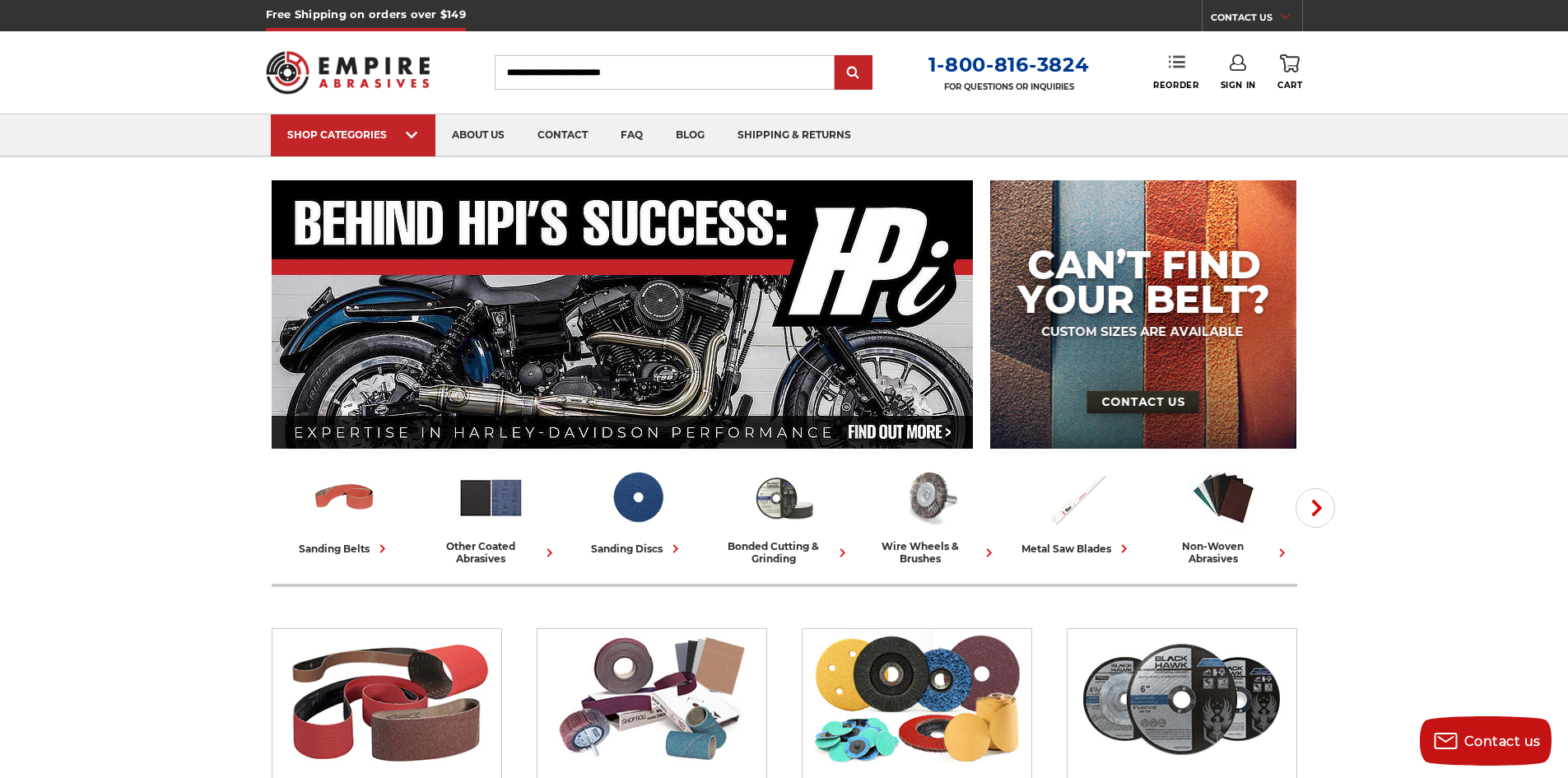 click 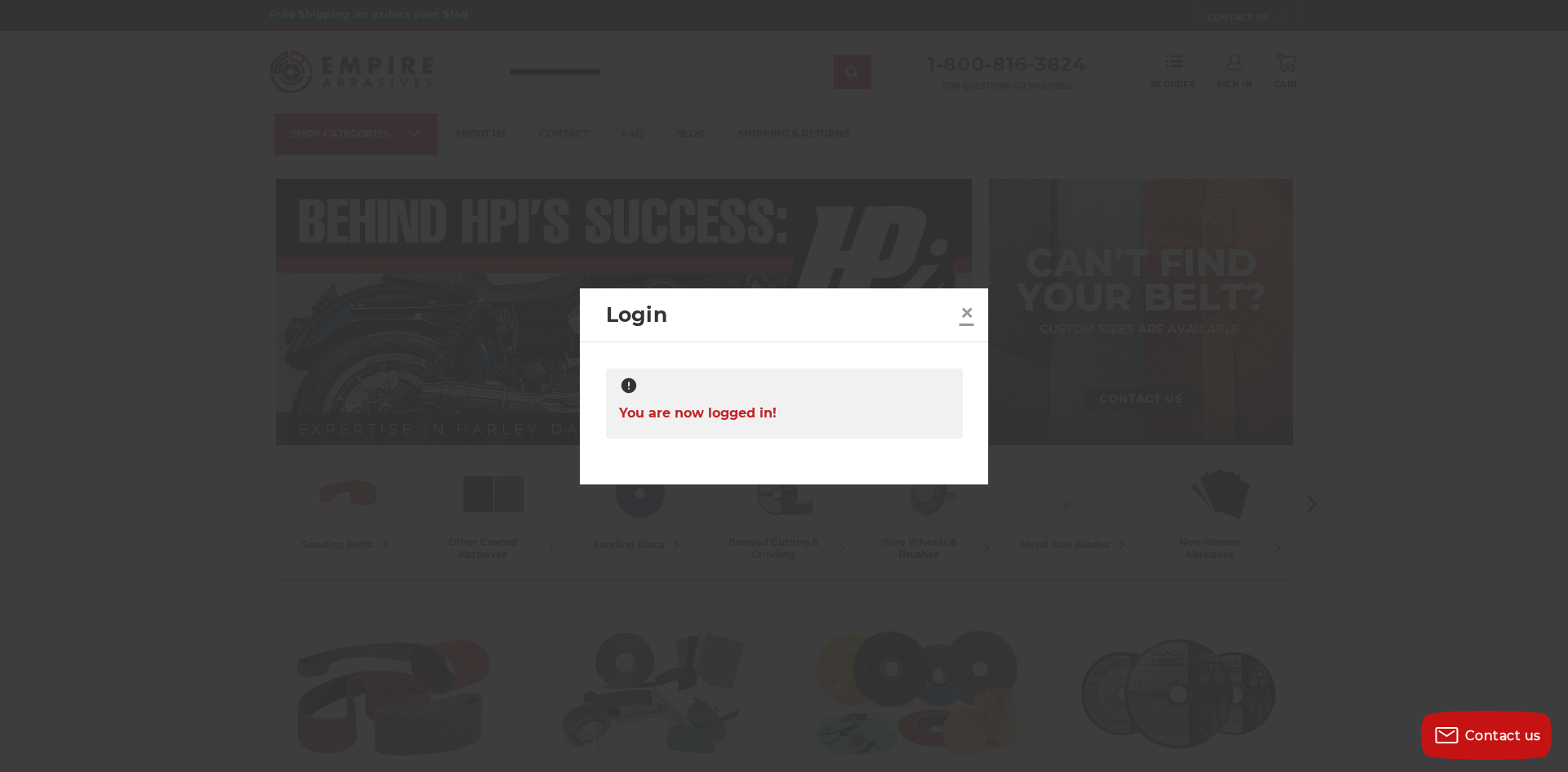 click on "×" at bounding box center [967, 312] 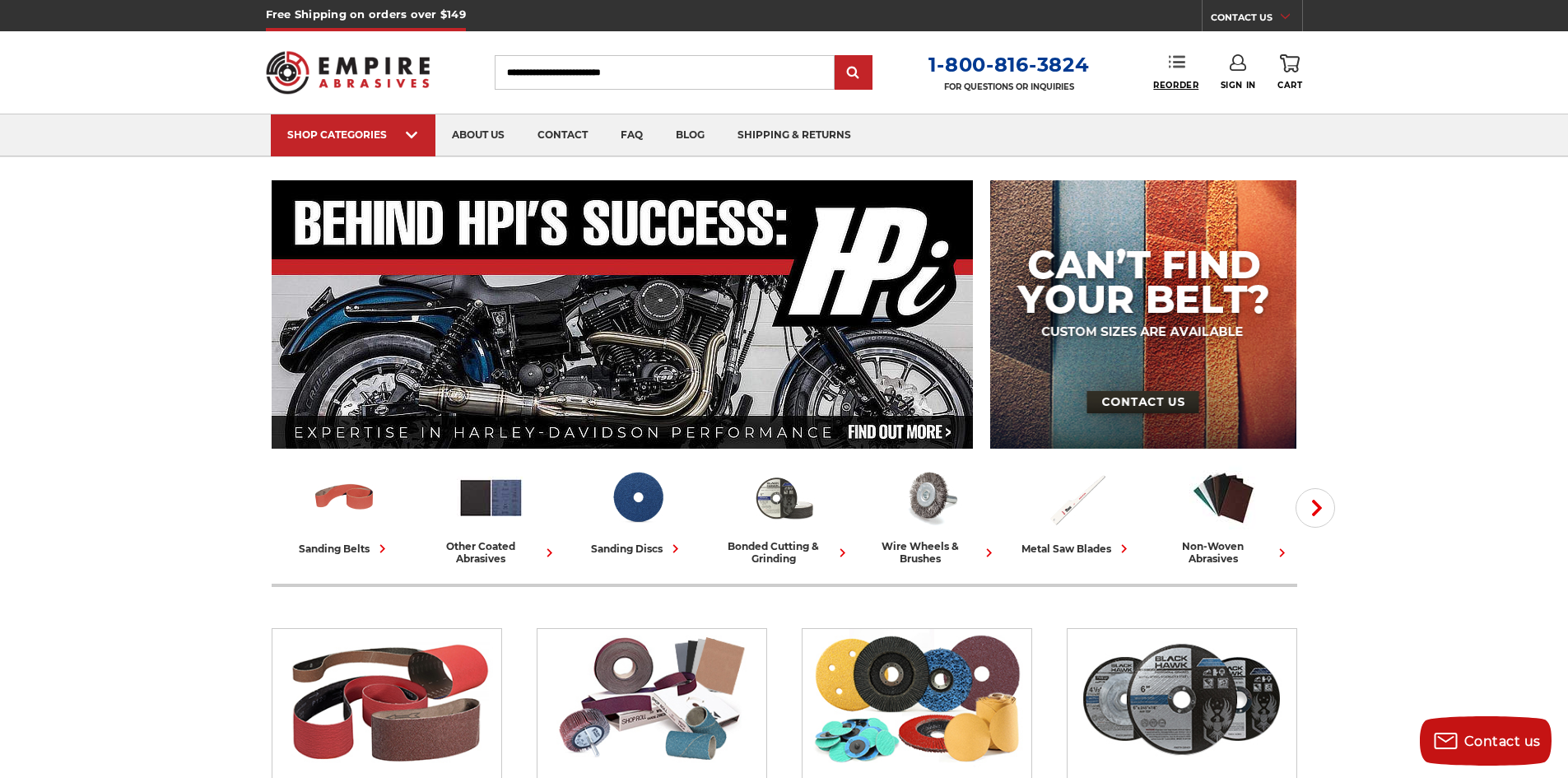 click on "Reorder" at bounding box center (1175, 85) 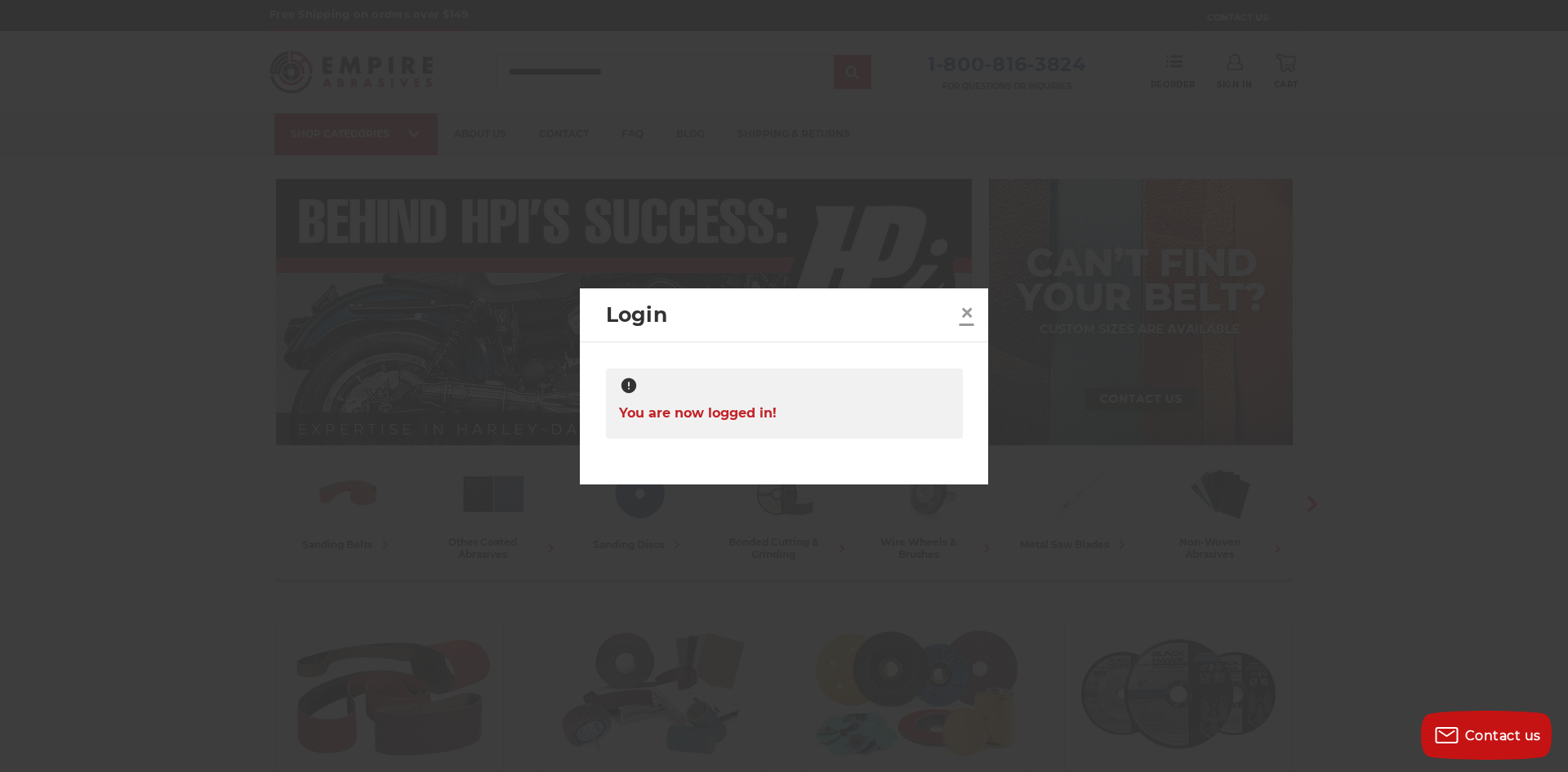 click on "×" at bounding box center [967, 312] 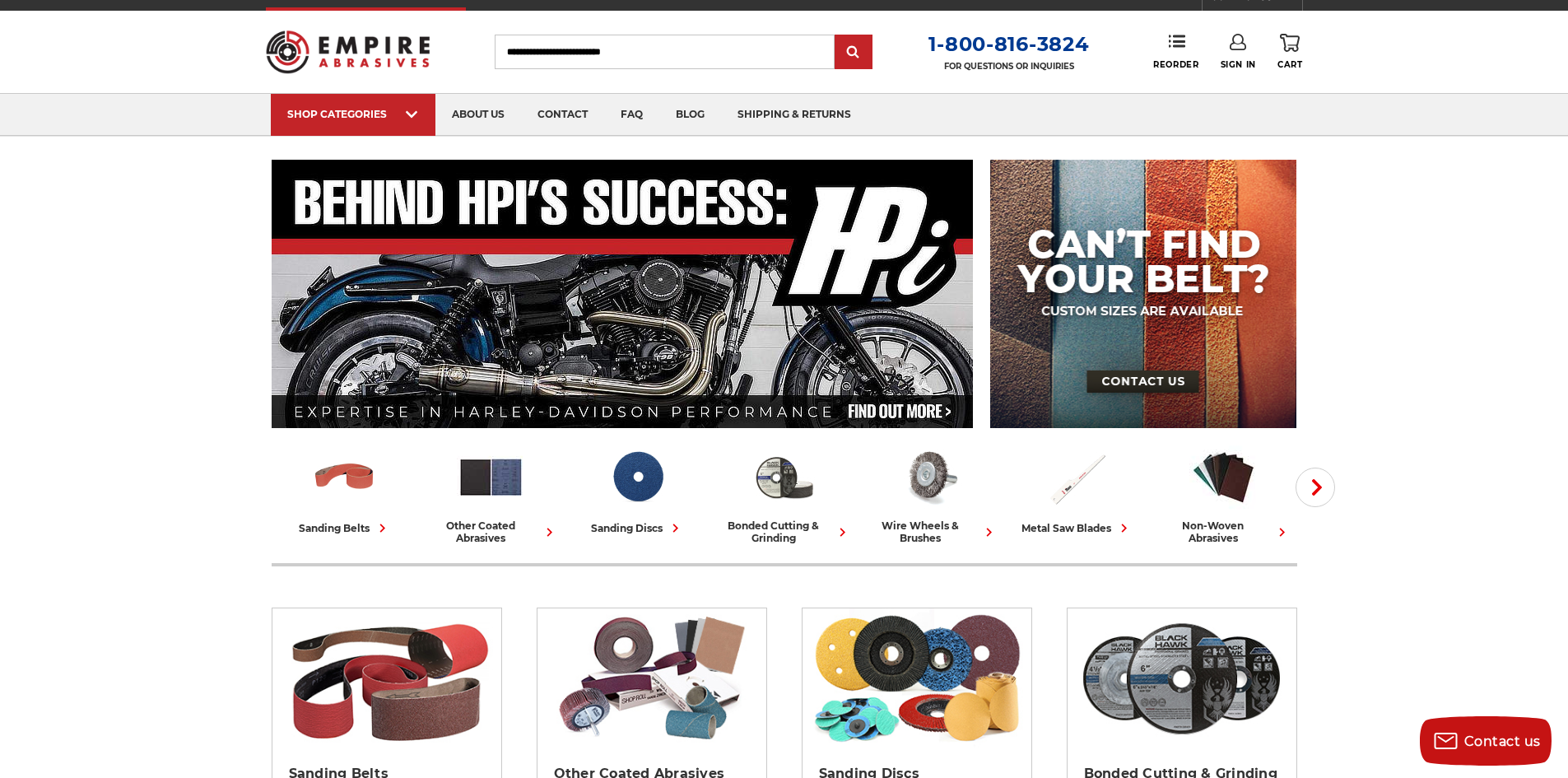 scroll, scrollTop: 0, scrollLeft: 0, axis: both 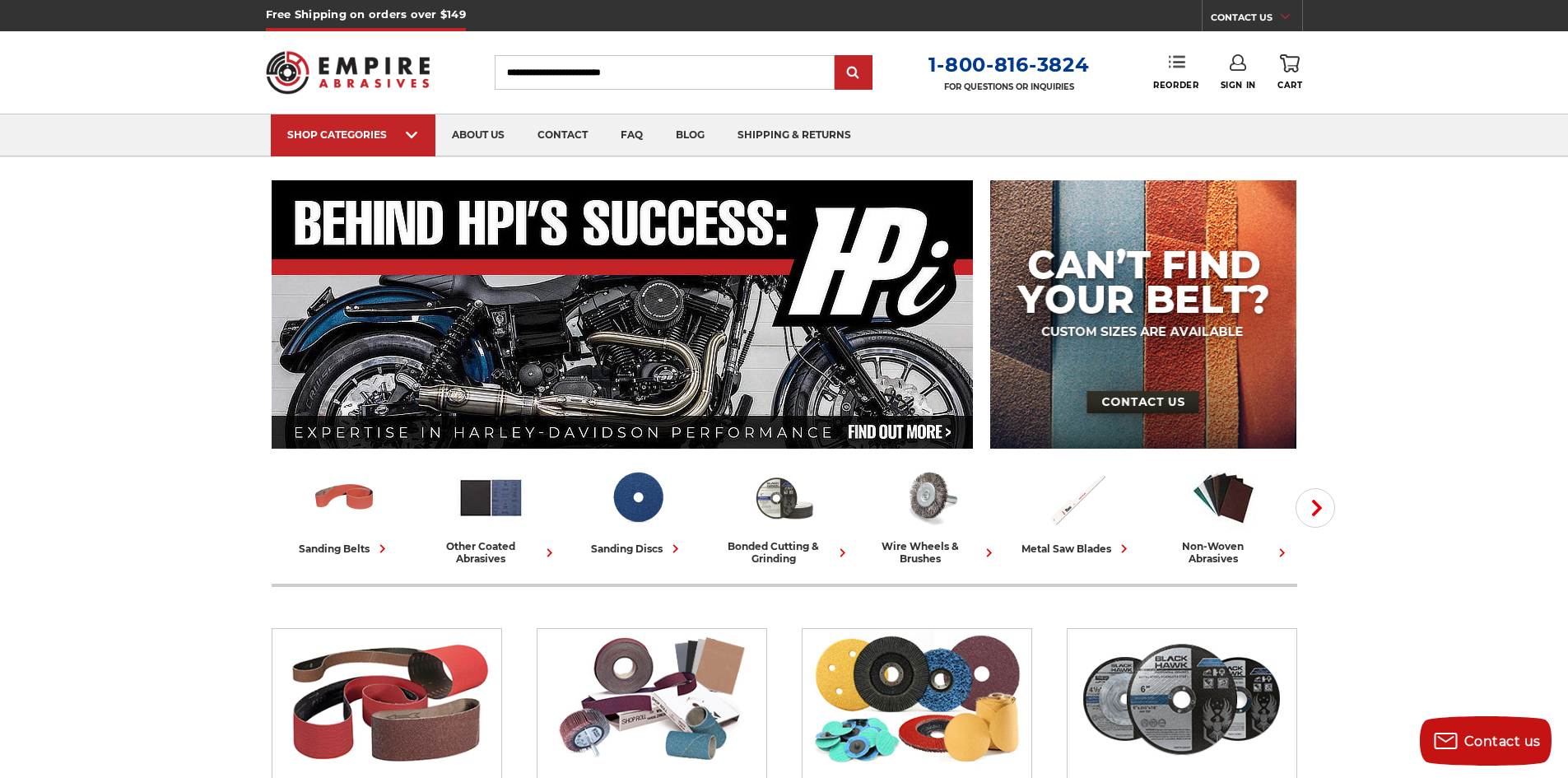 click 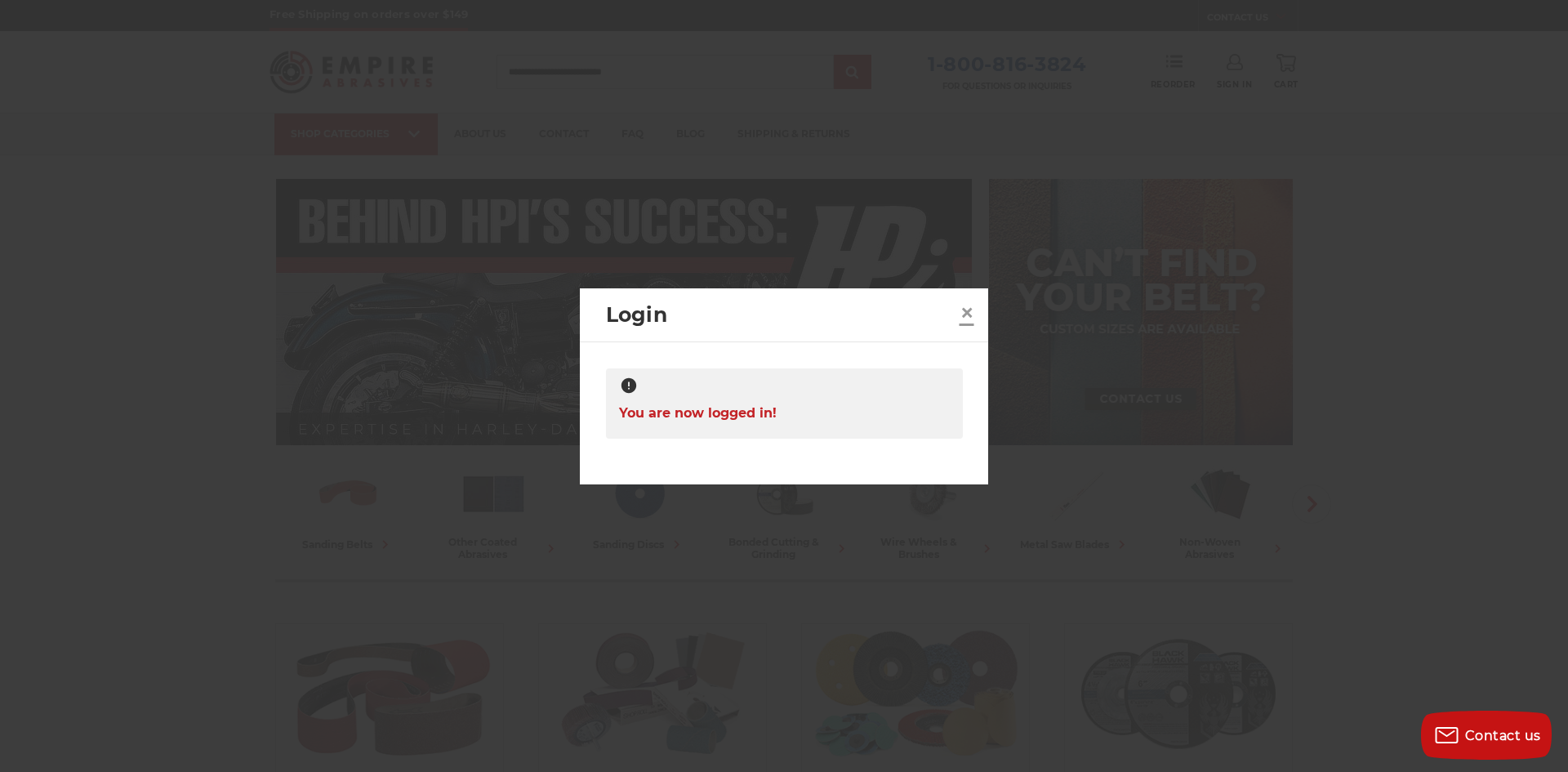 click on "×" at bounding box center (967, 312) 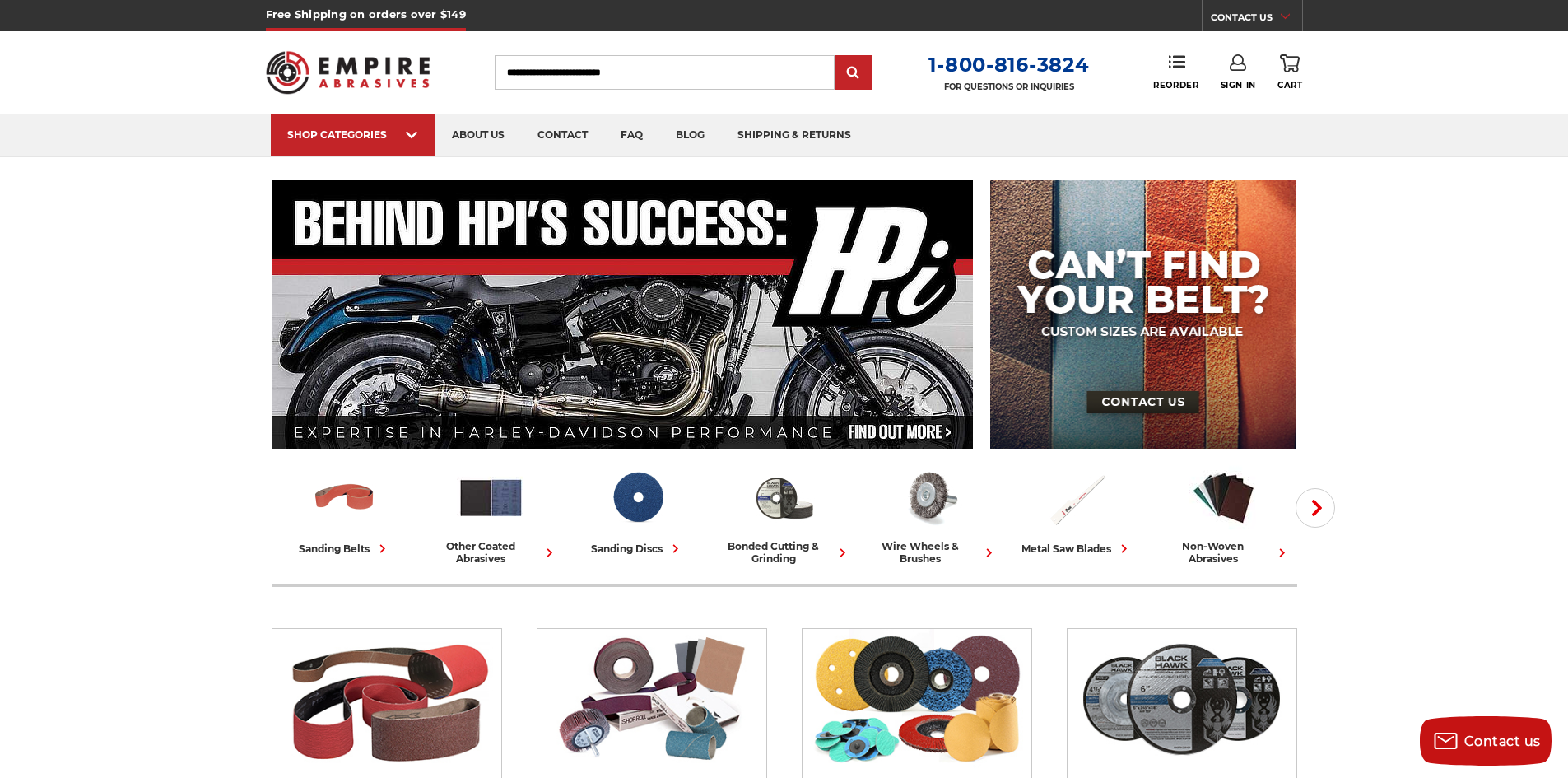 click 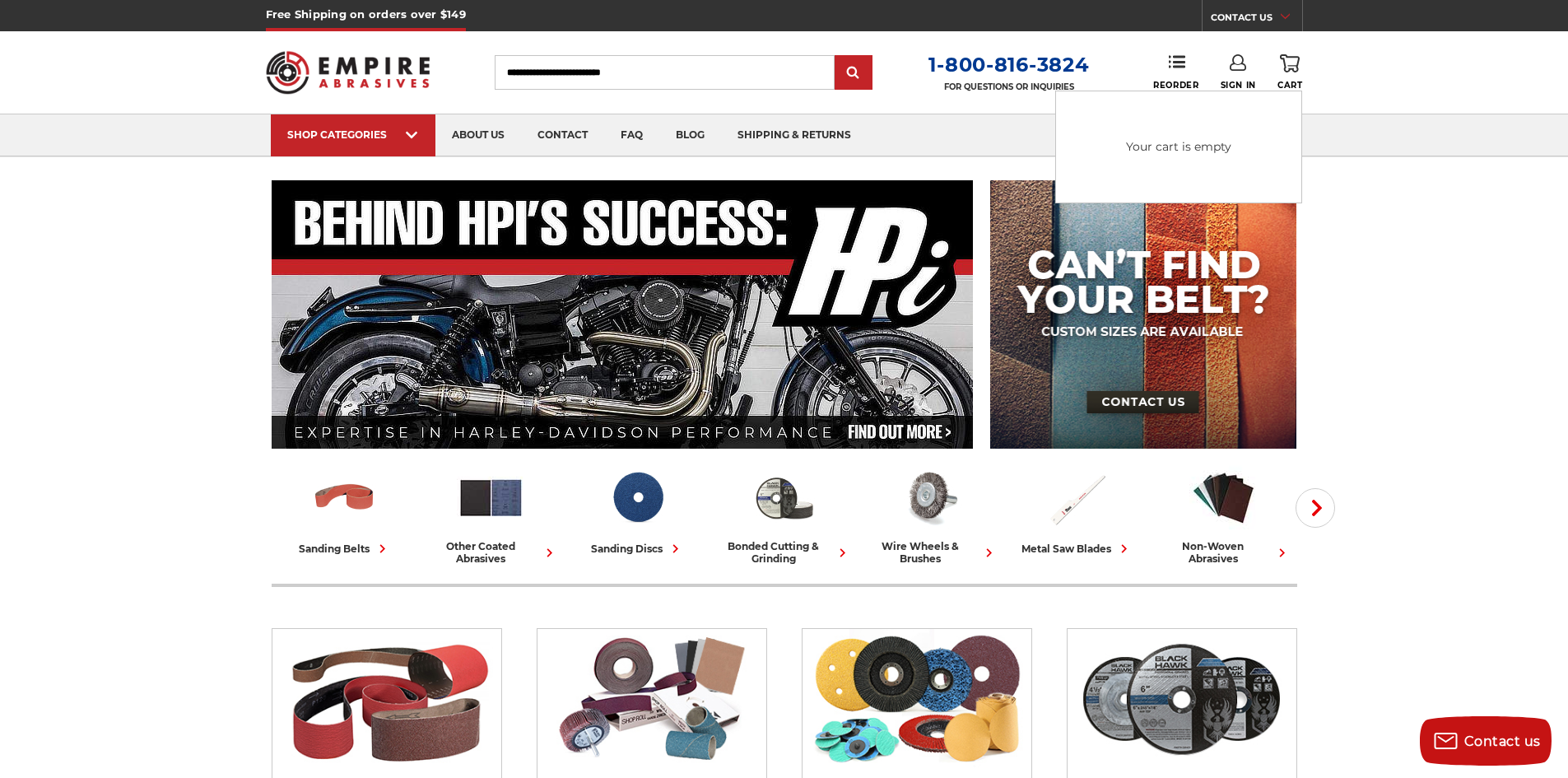 click on "Previous
sanding belts
other coated abrasives
sanding discs
bonded cutting & grinding
wire wheels & brushes
metal saw blades
non-woven abrasives
buffing & polishing
sanding drums
flooring
carbide burrs
hand files" at bounding box center [784, 2015] 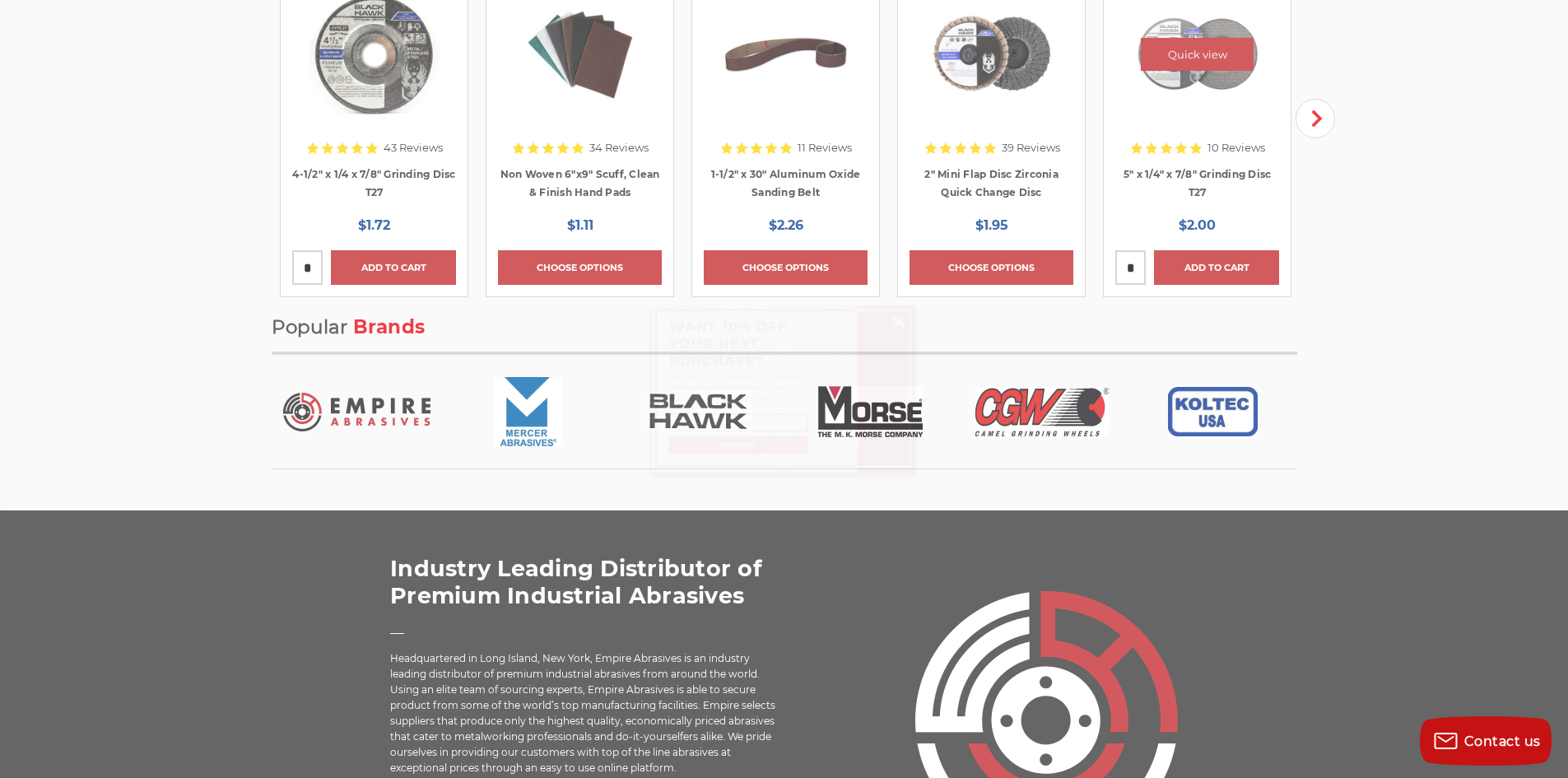 scroll, scrollTop: 2881, scrollLeft: 0, axis: vertical 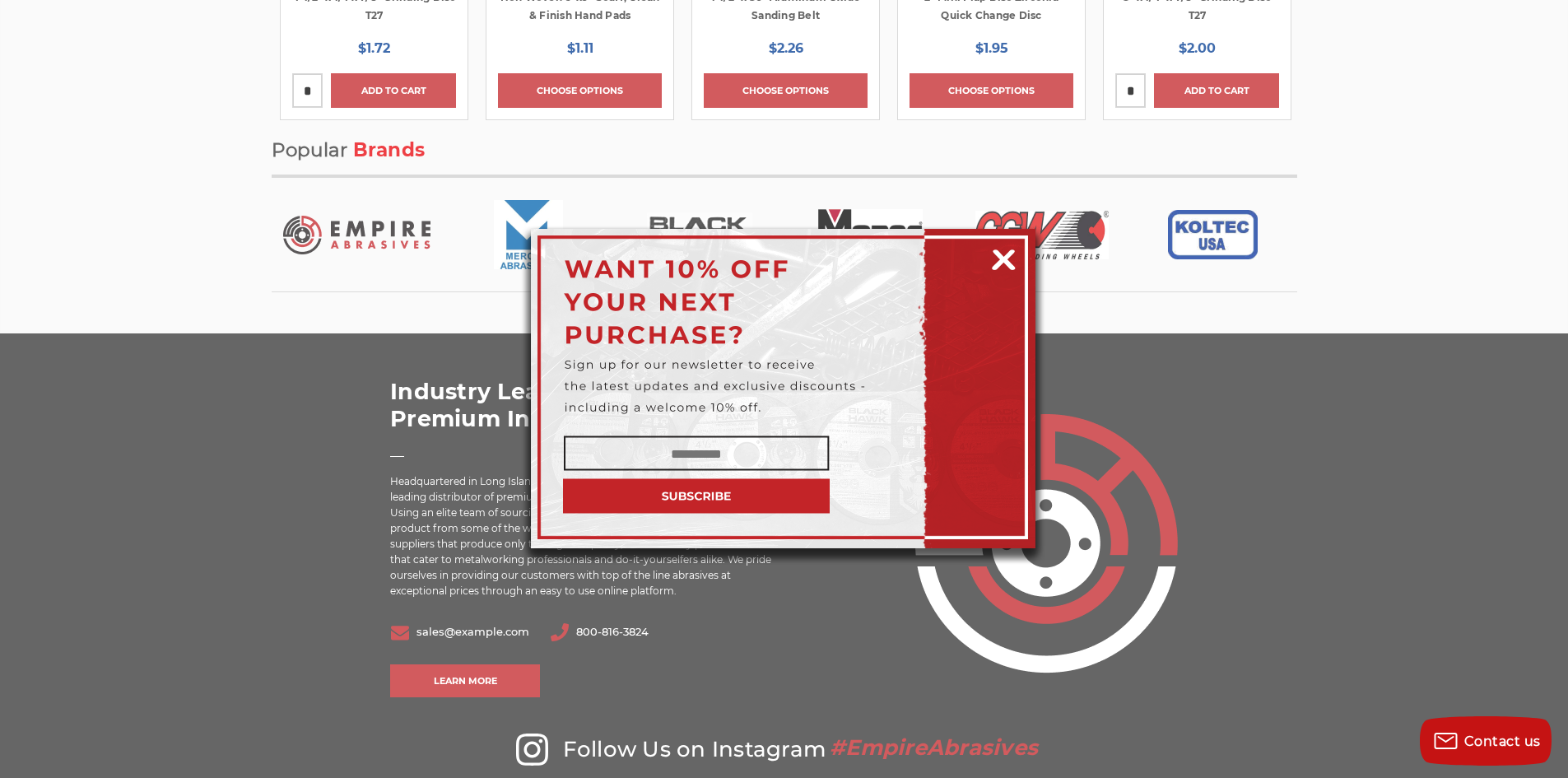 click at bounding box center [1003, 257] 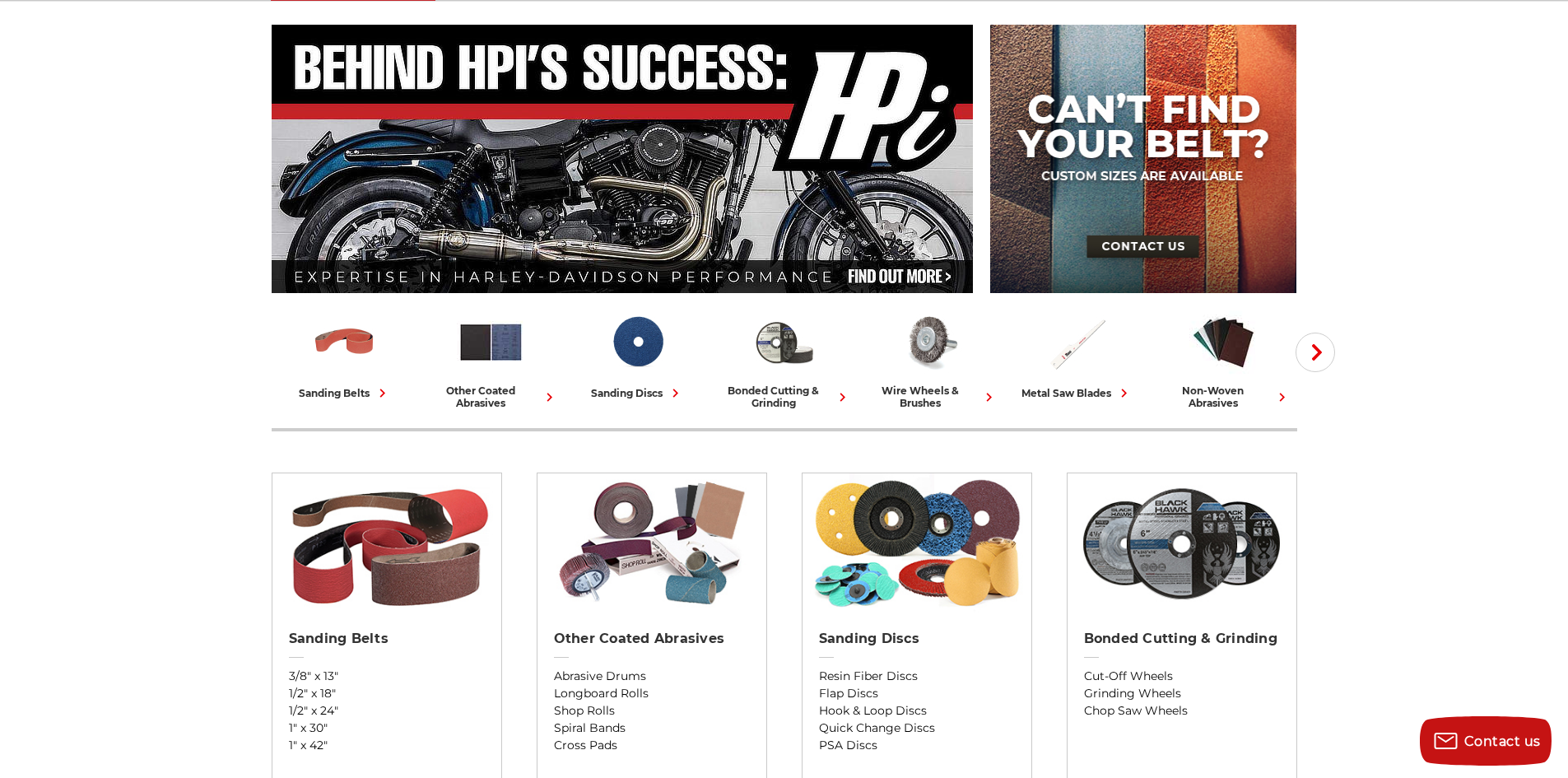 scroll, scrollTop: 0, scrollLeft: 0, axis: both 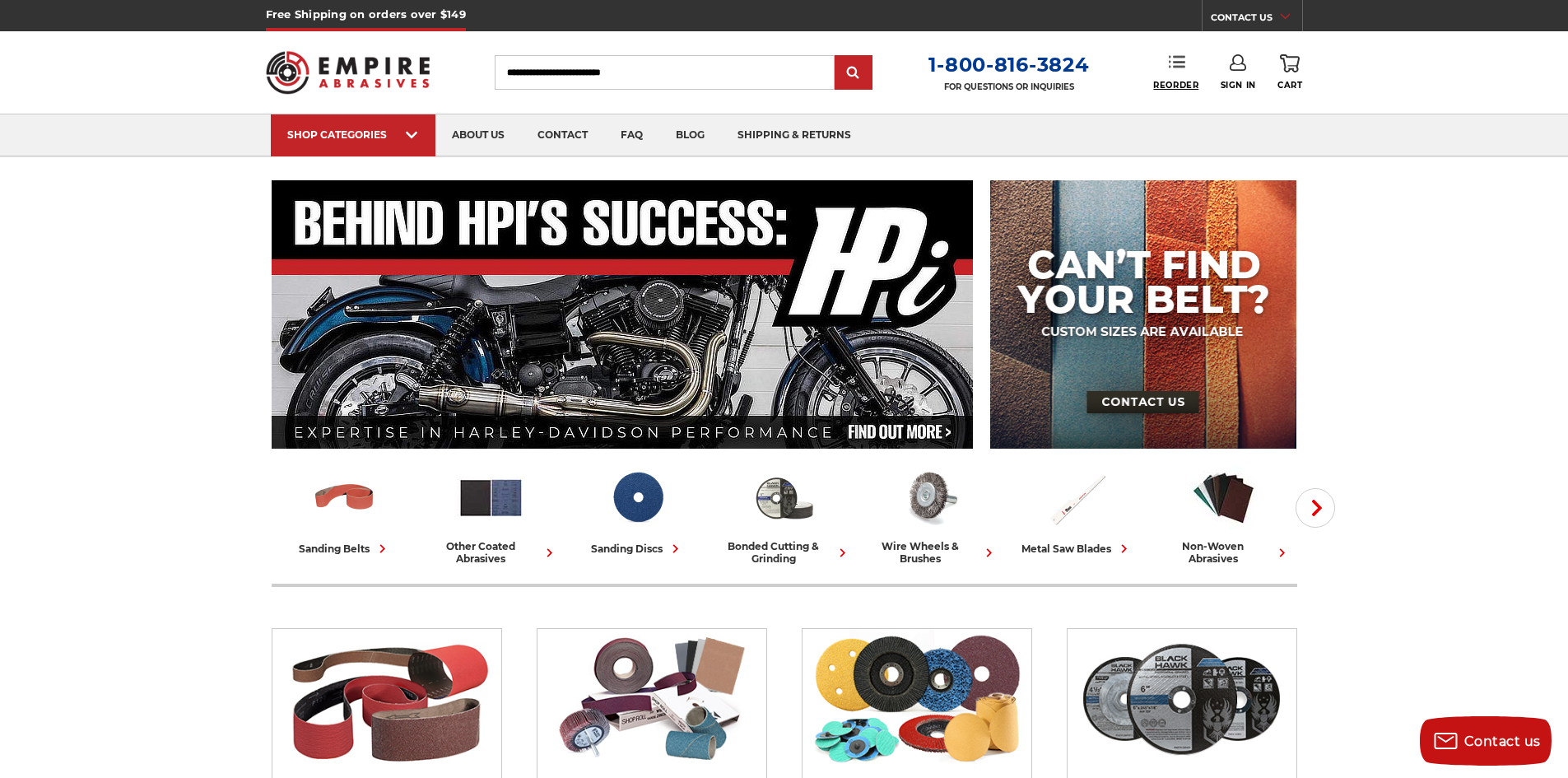 click on "Reorder" at bounding box center [1175, 85] 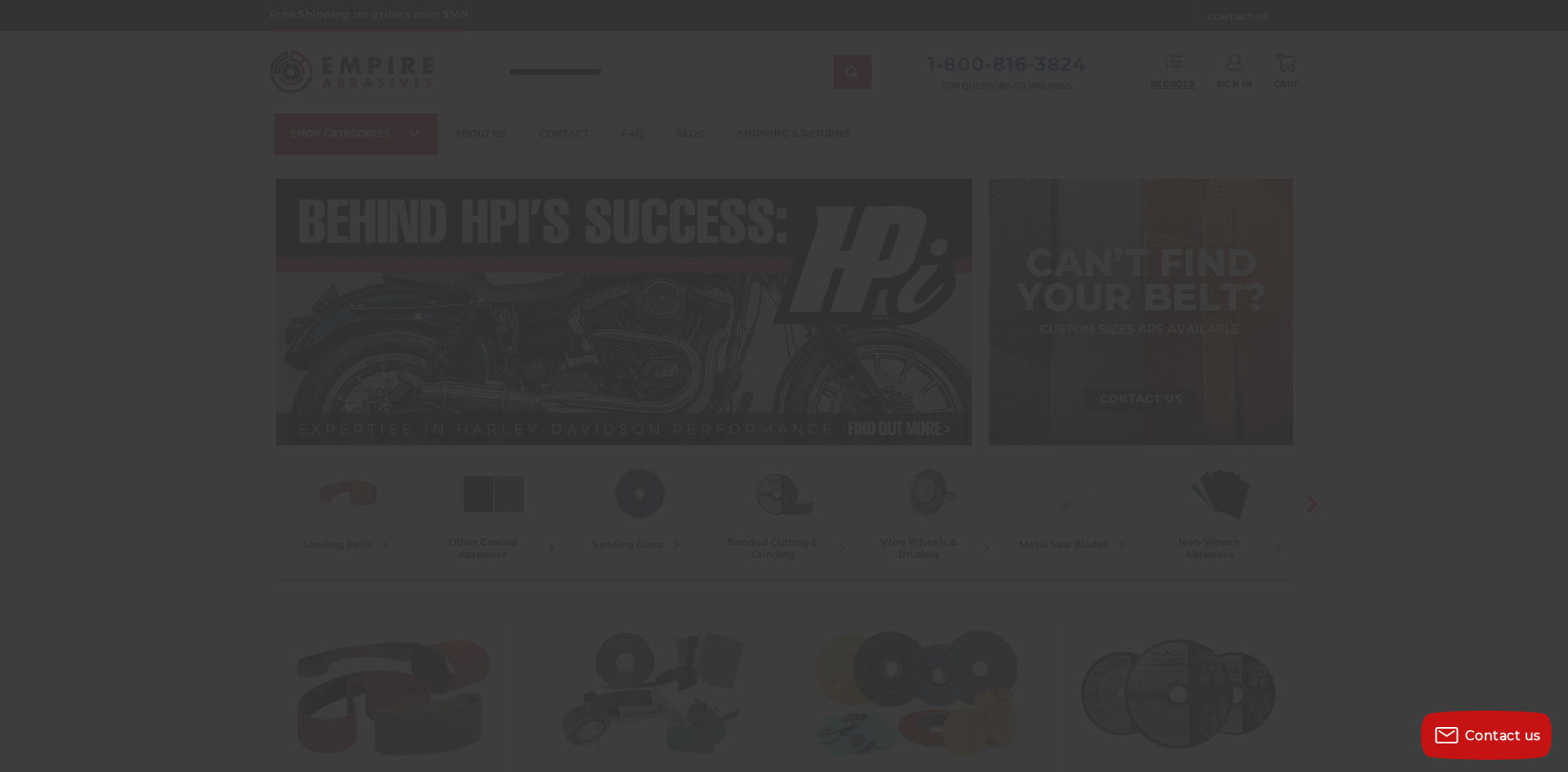 click at bounding box center [784, 386] 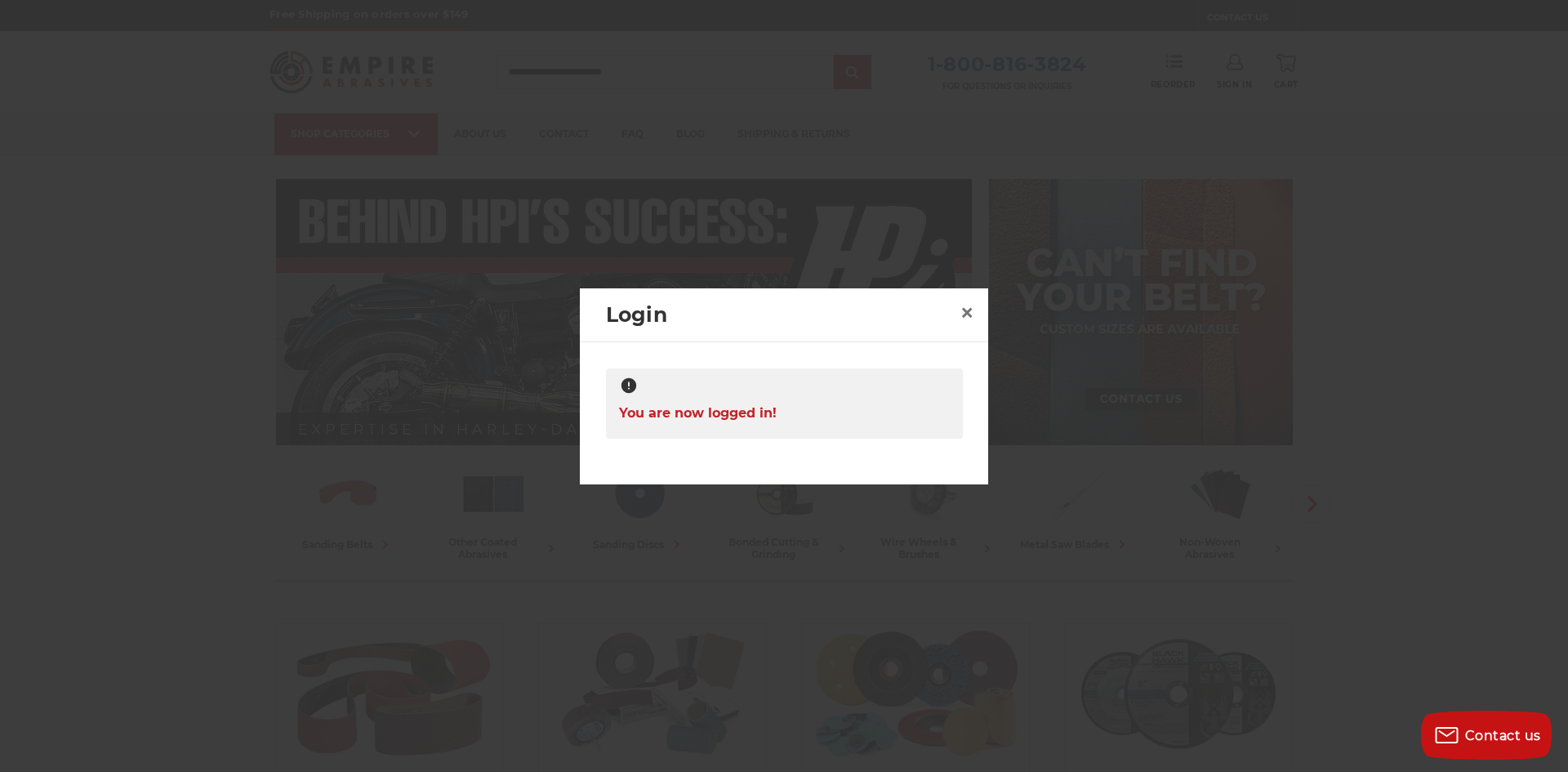 click 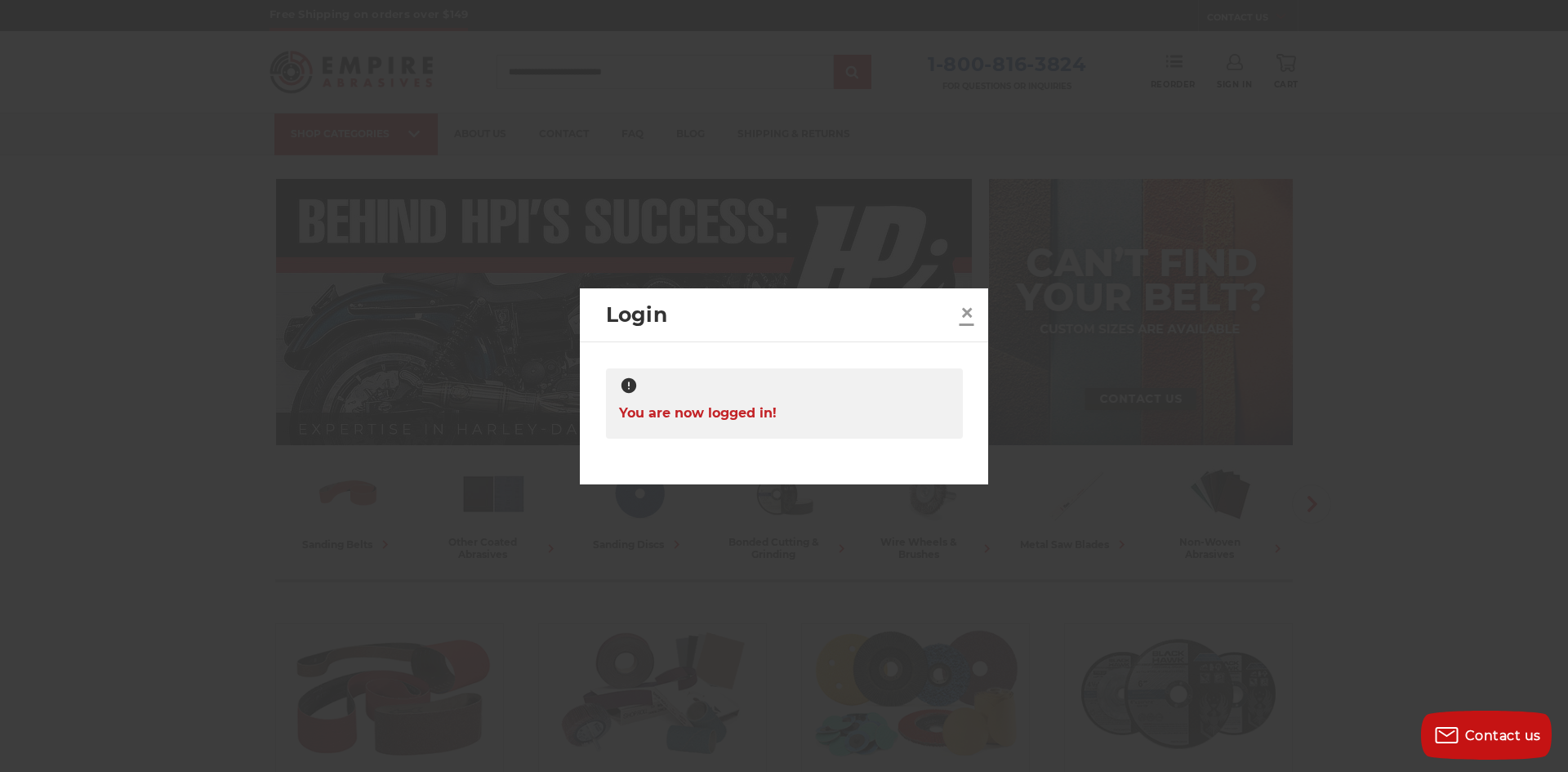 click on "×" at bounding box center [967, 312] 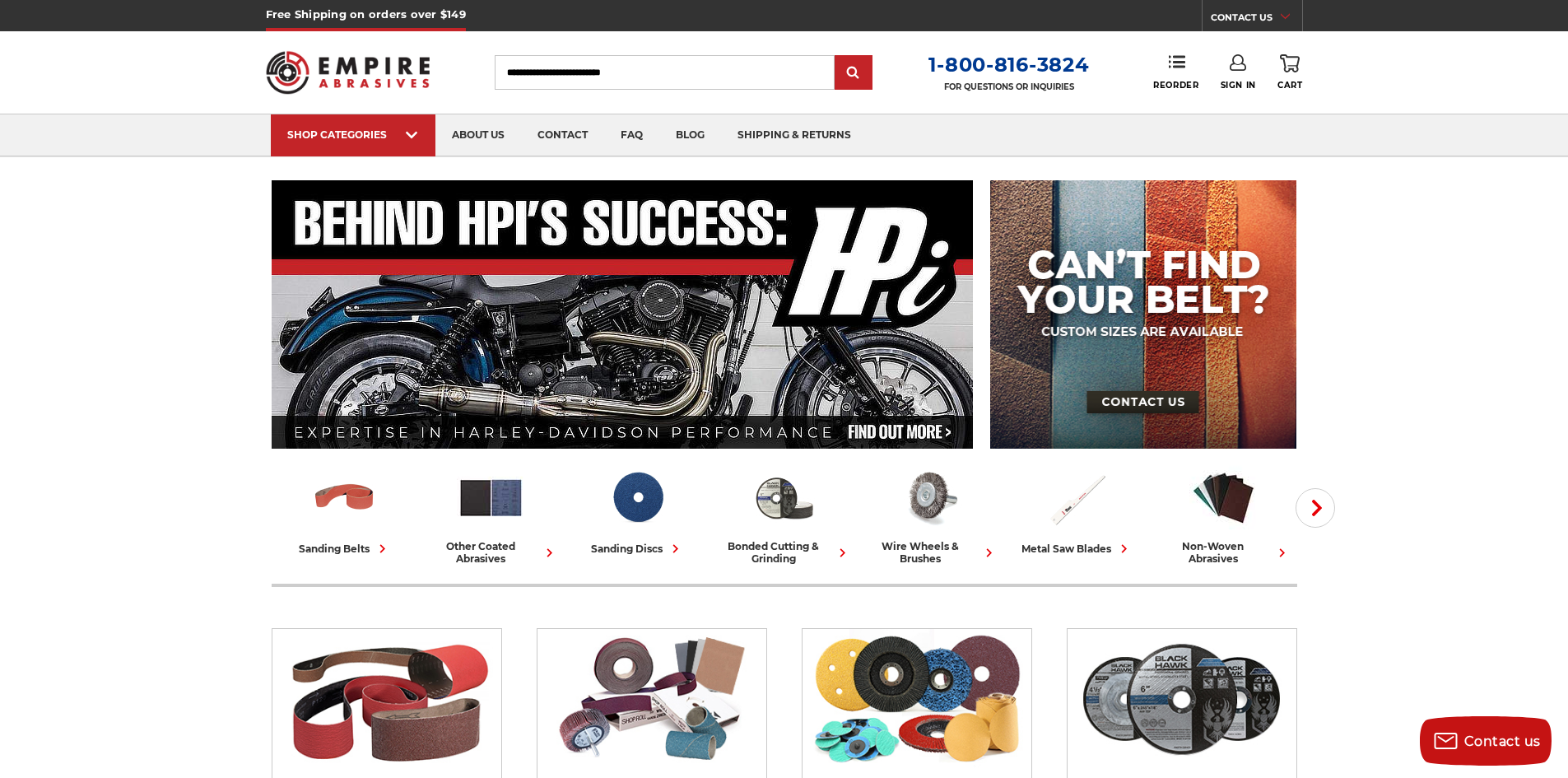 click on "Search" at bounding box center [664, 72] 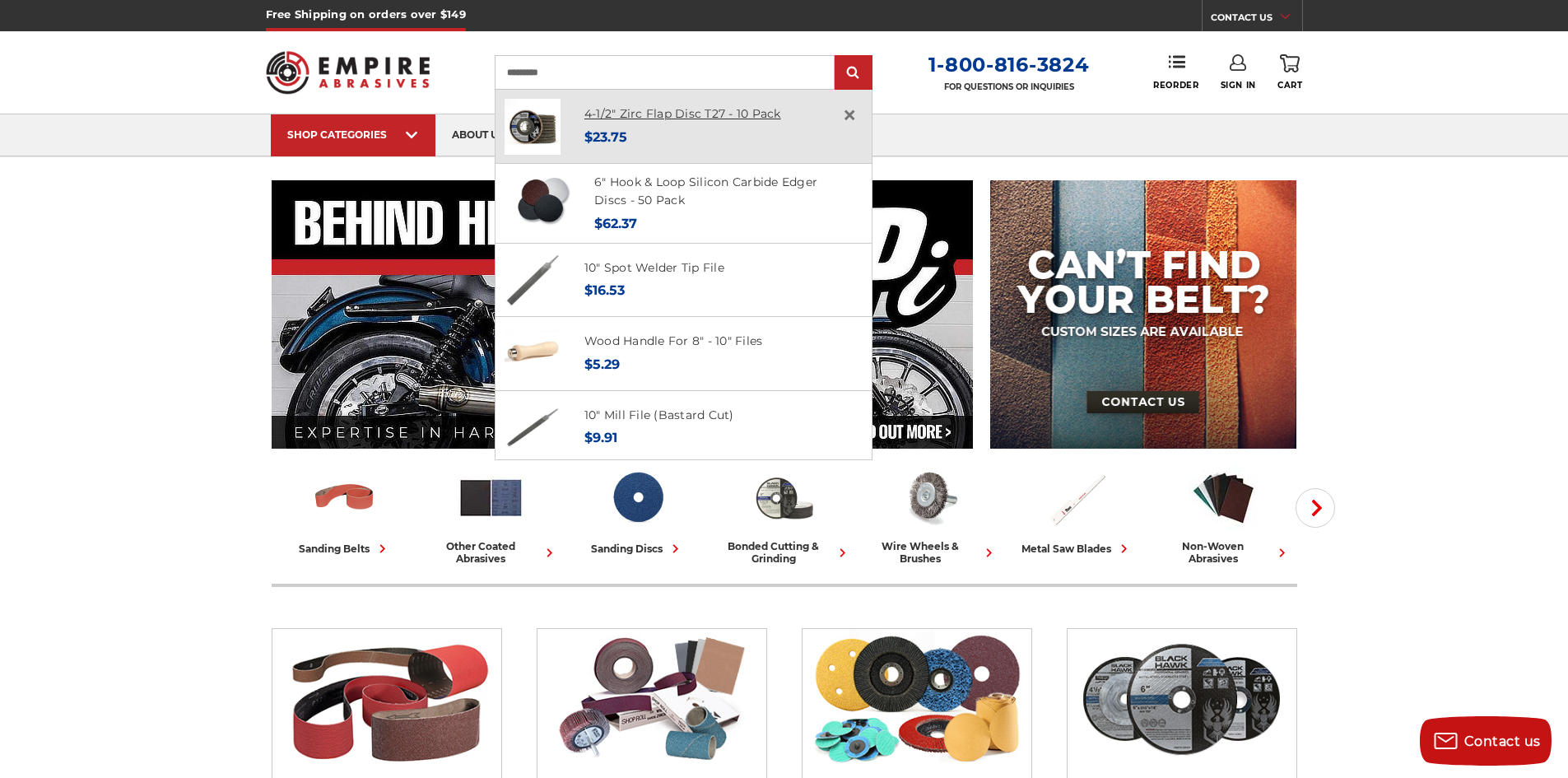 type on "*********" 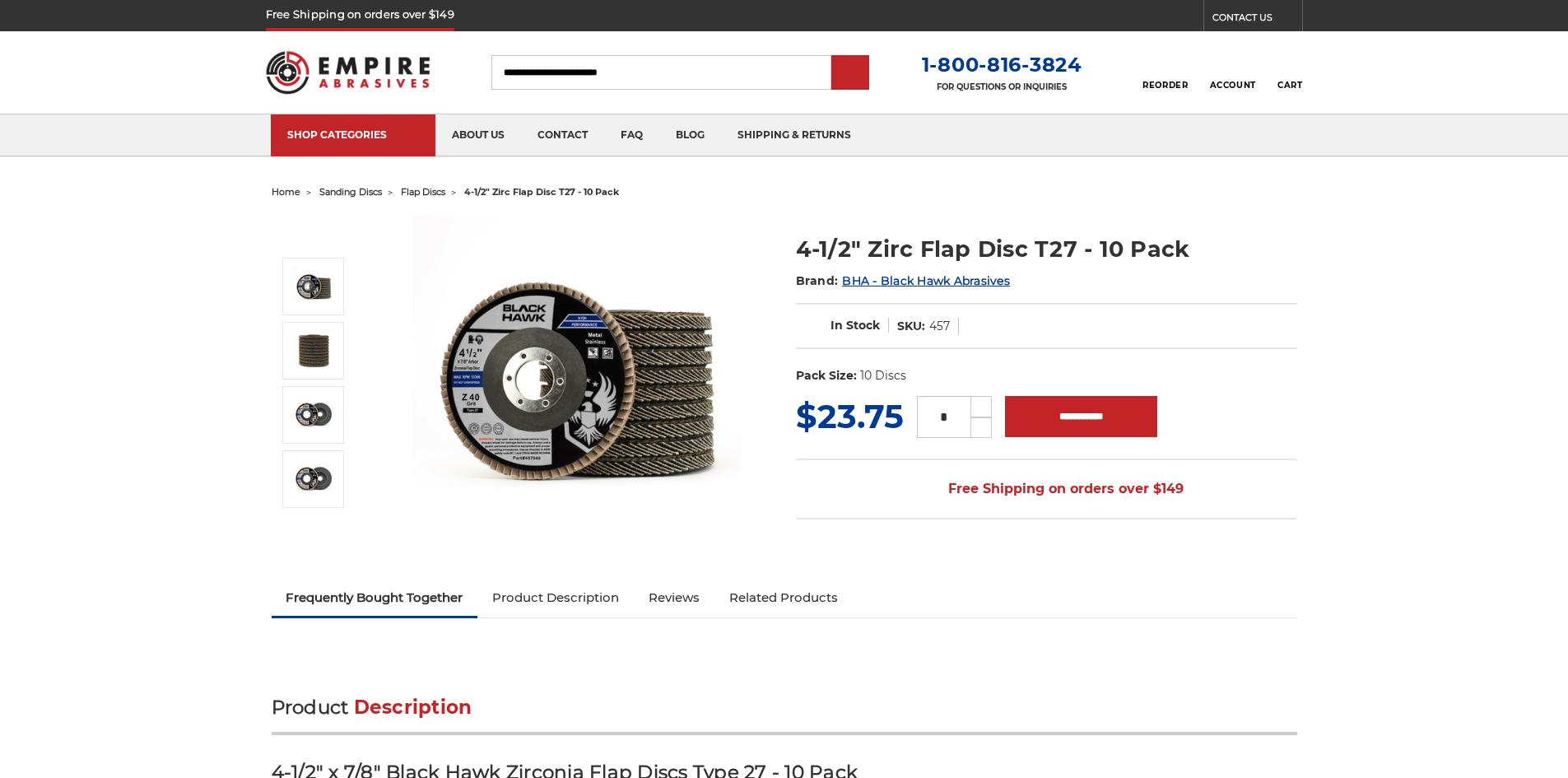 scroll, scrollTop: 0, scrollLeft: 0, axis: both 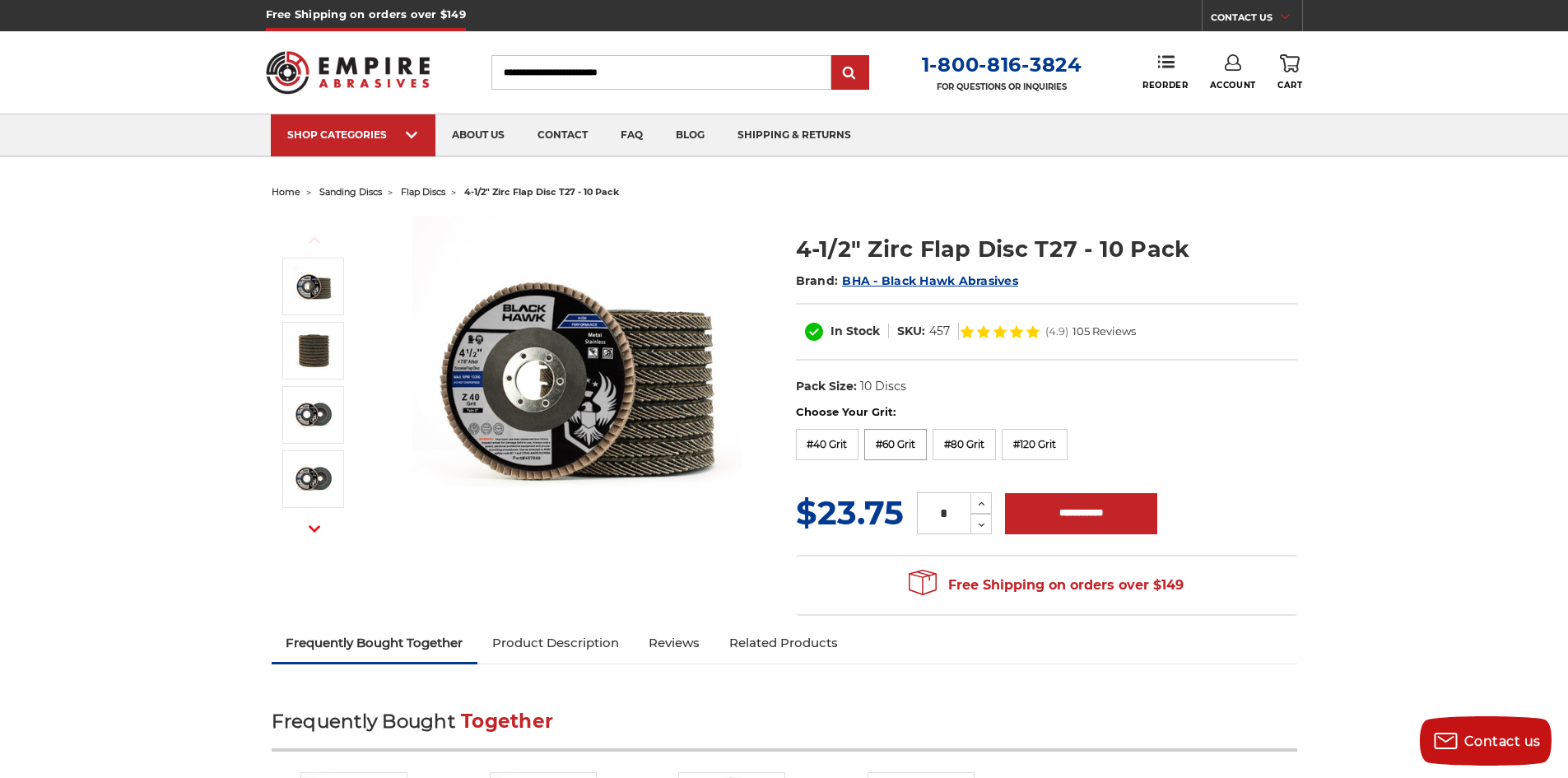 click on "#60 Grit" at bounding box center (896, 445) 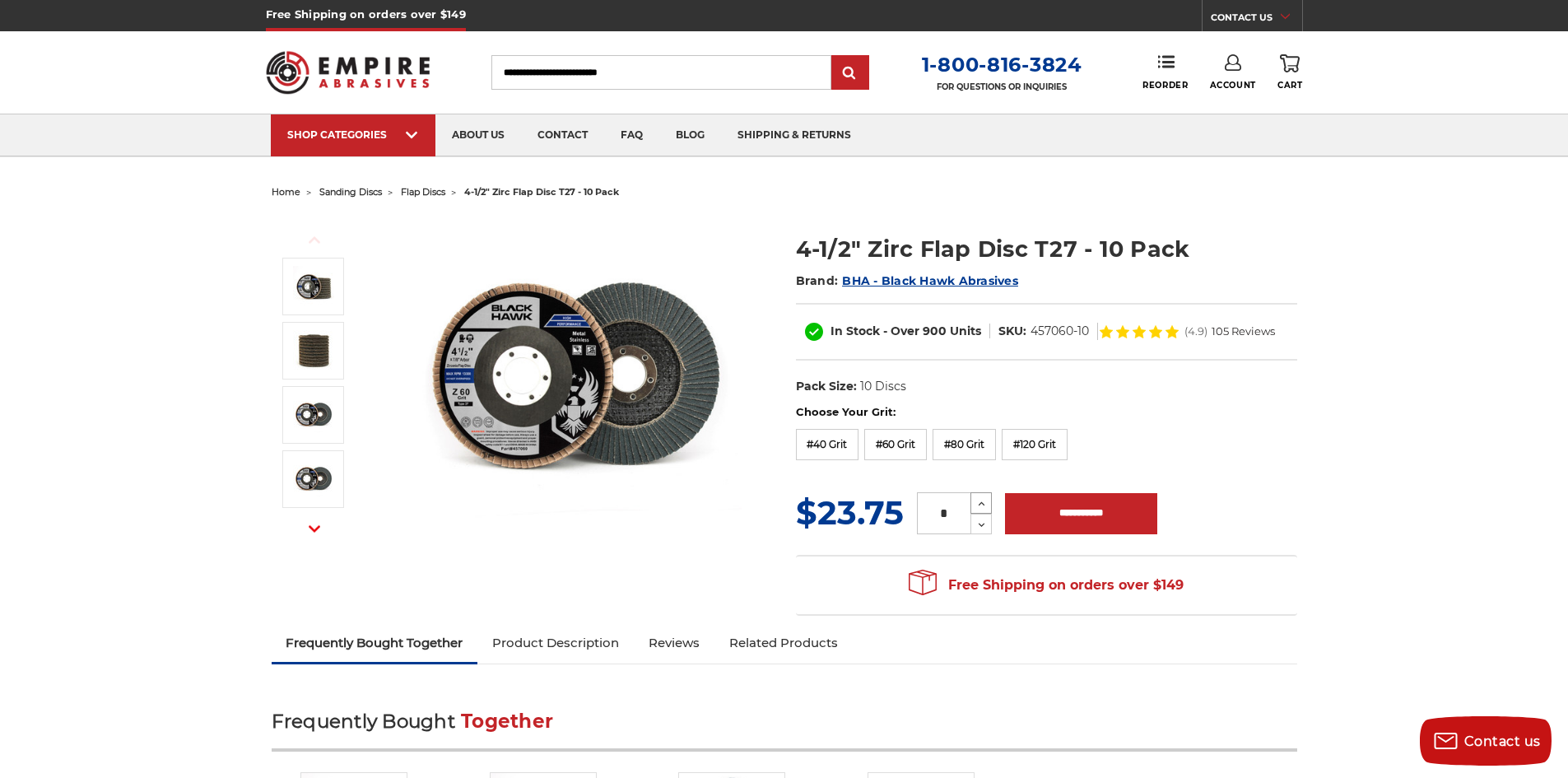 click 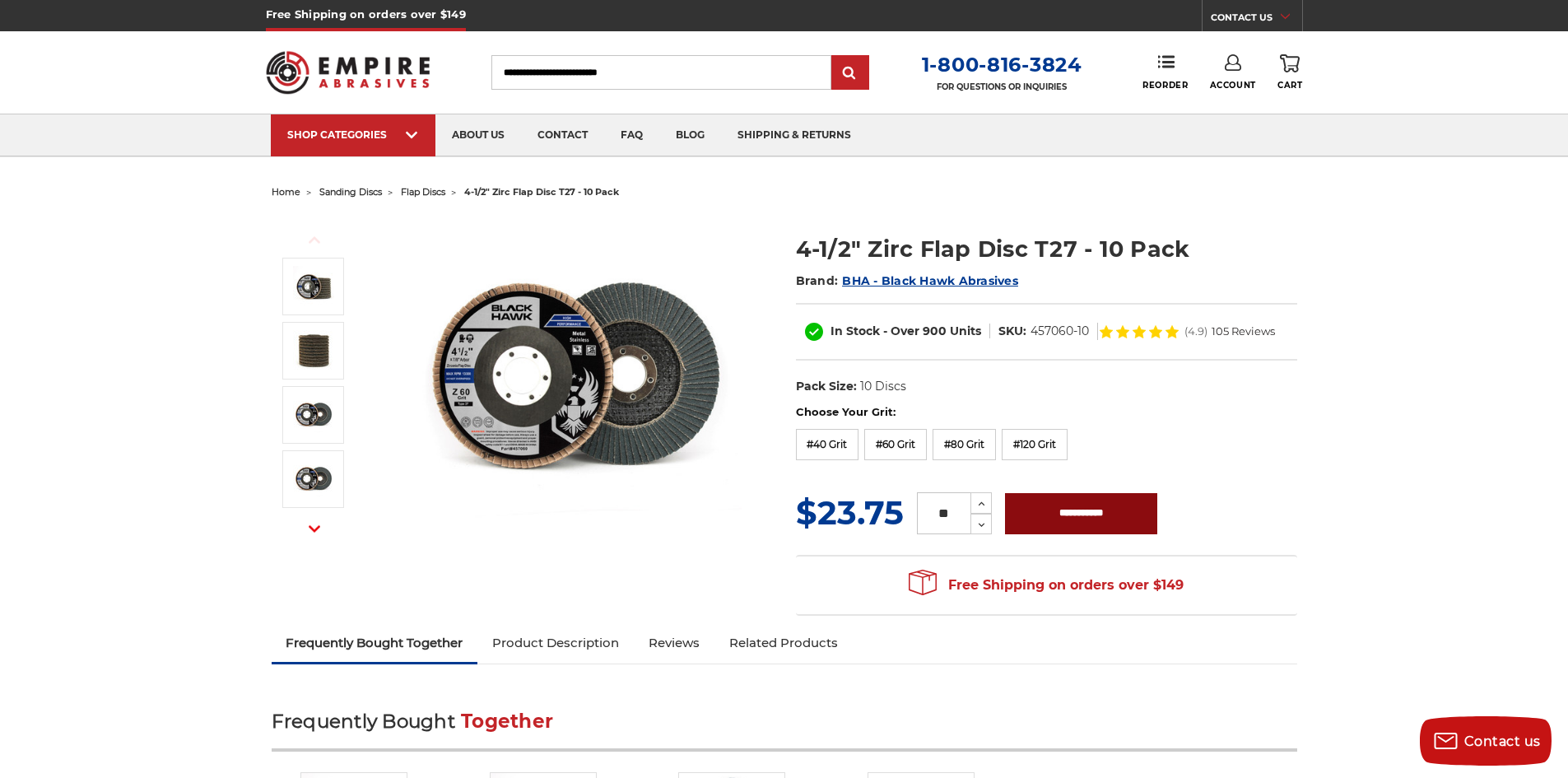 click on "**********" at bounding box center [1081, 514] 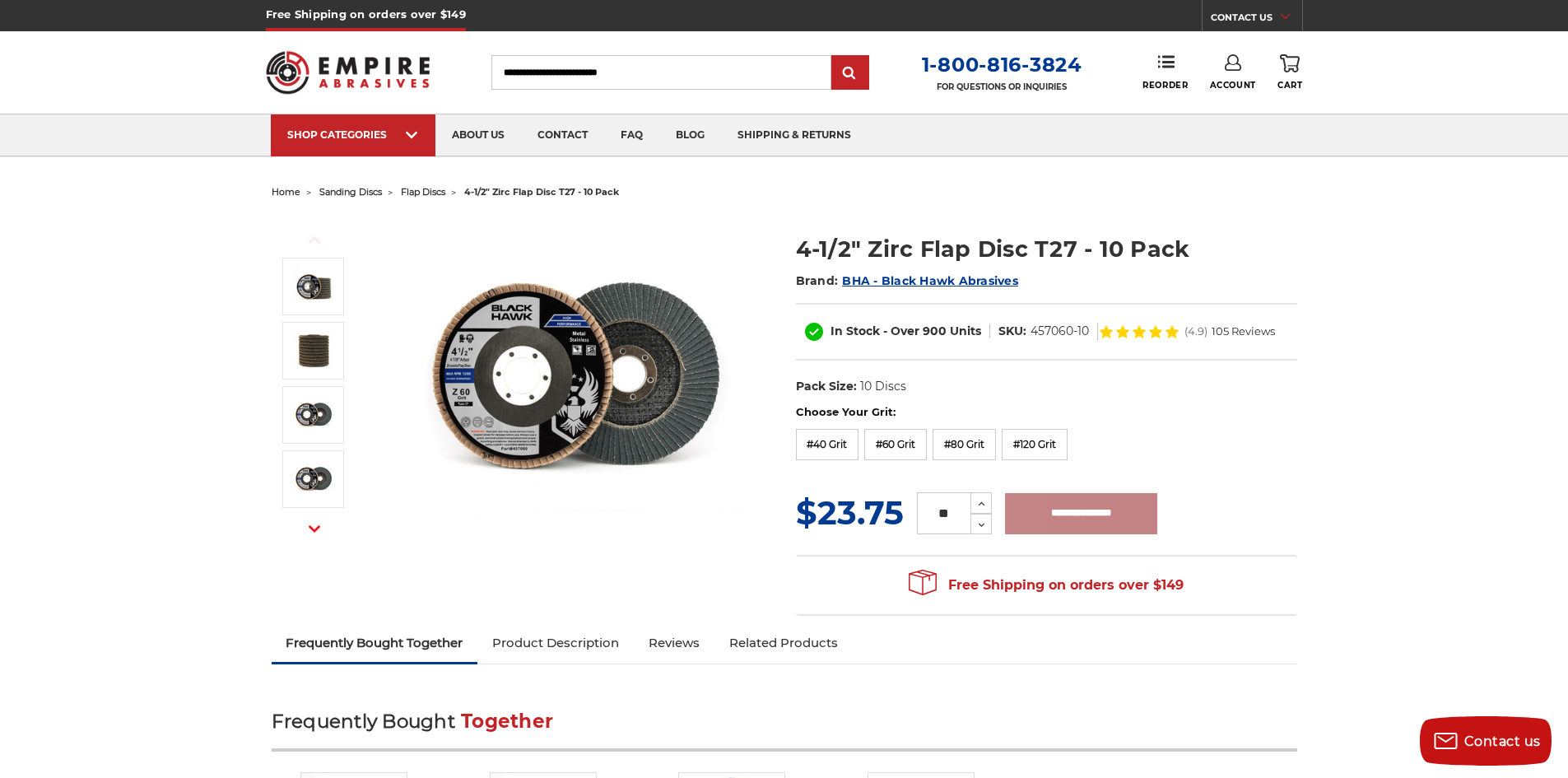 type on "**********" 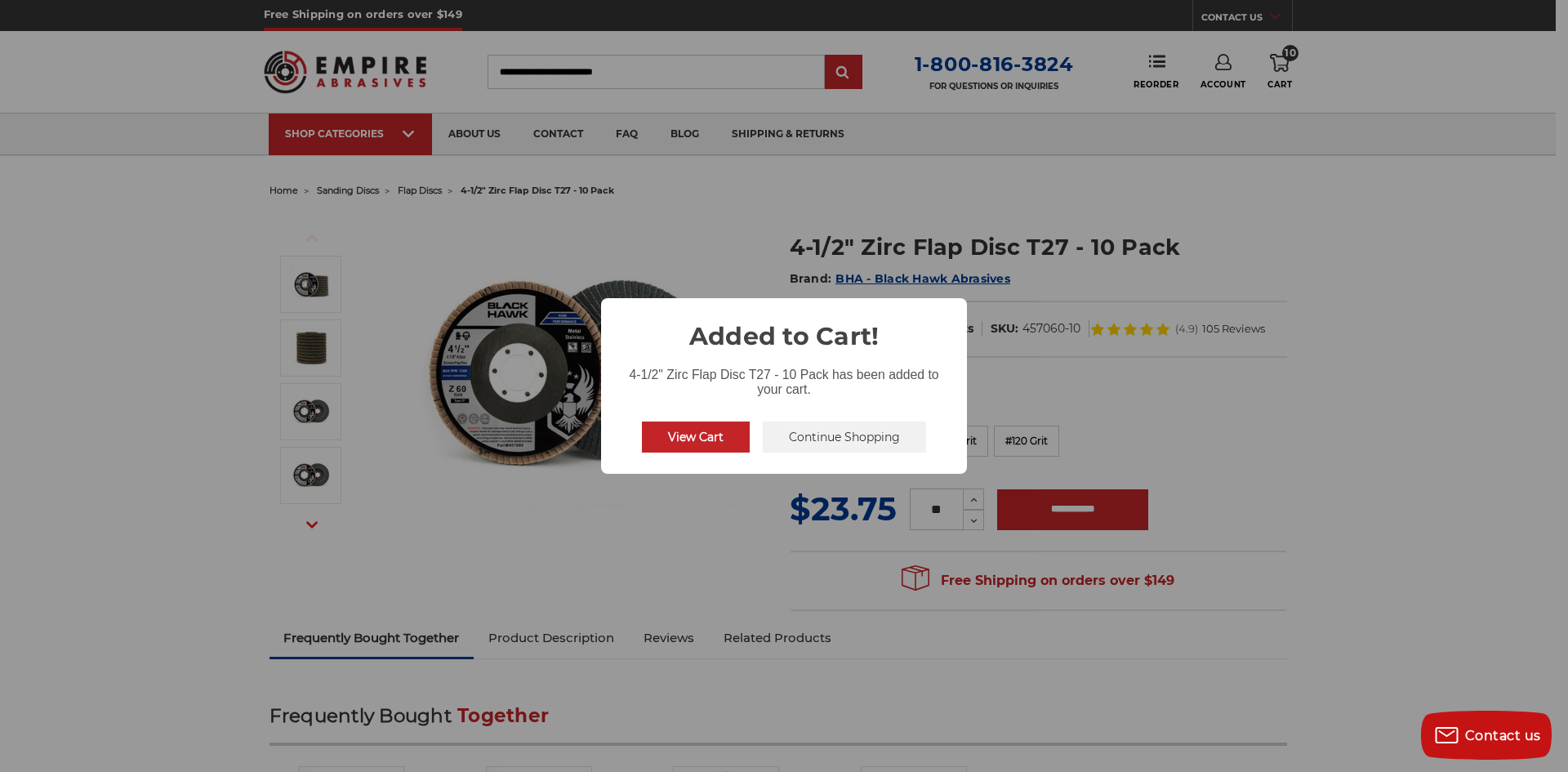 click on "View Cart" at bounding box center [696, 437] 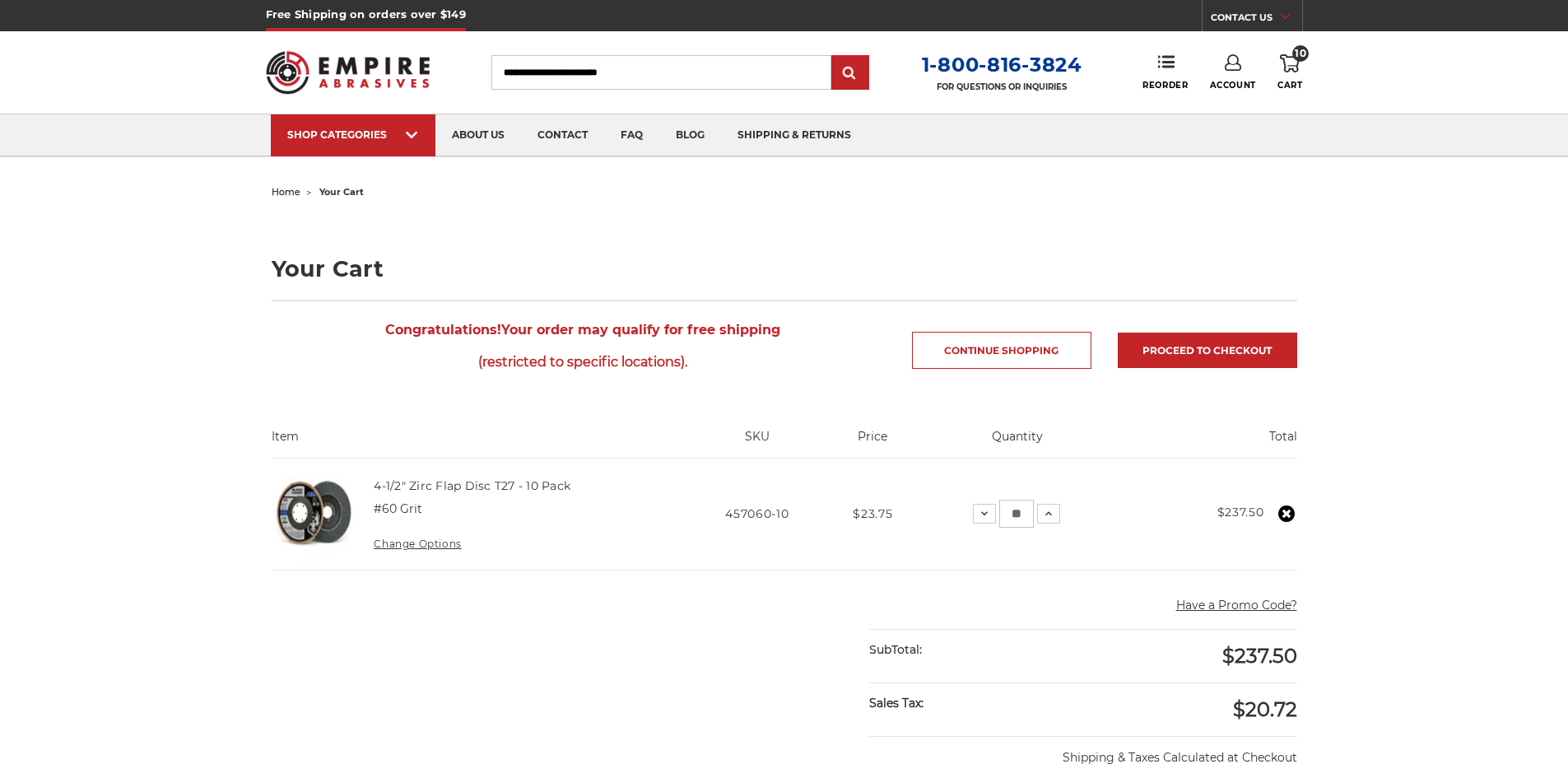 scroll, scrollTop: 0, scrollLeft: 0, axis: both 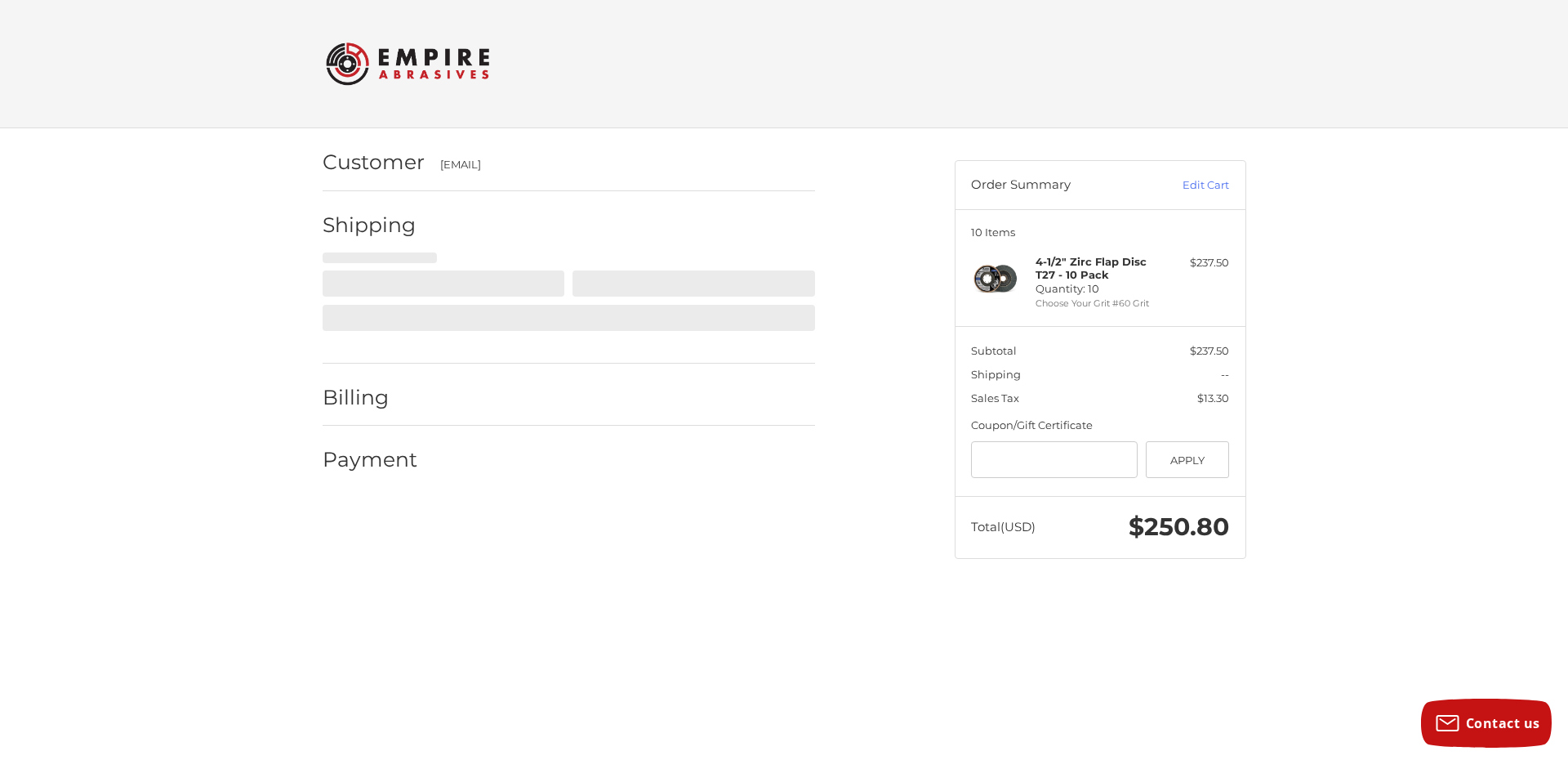 select on "**" 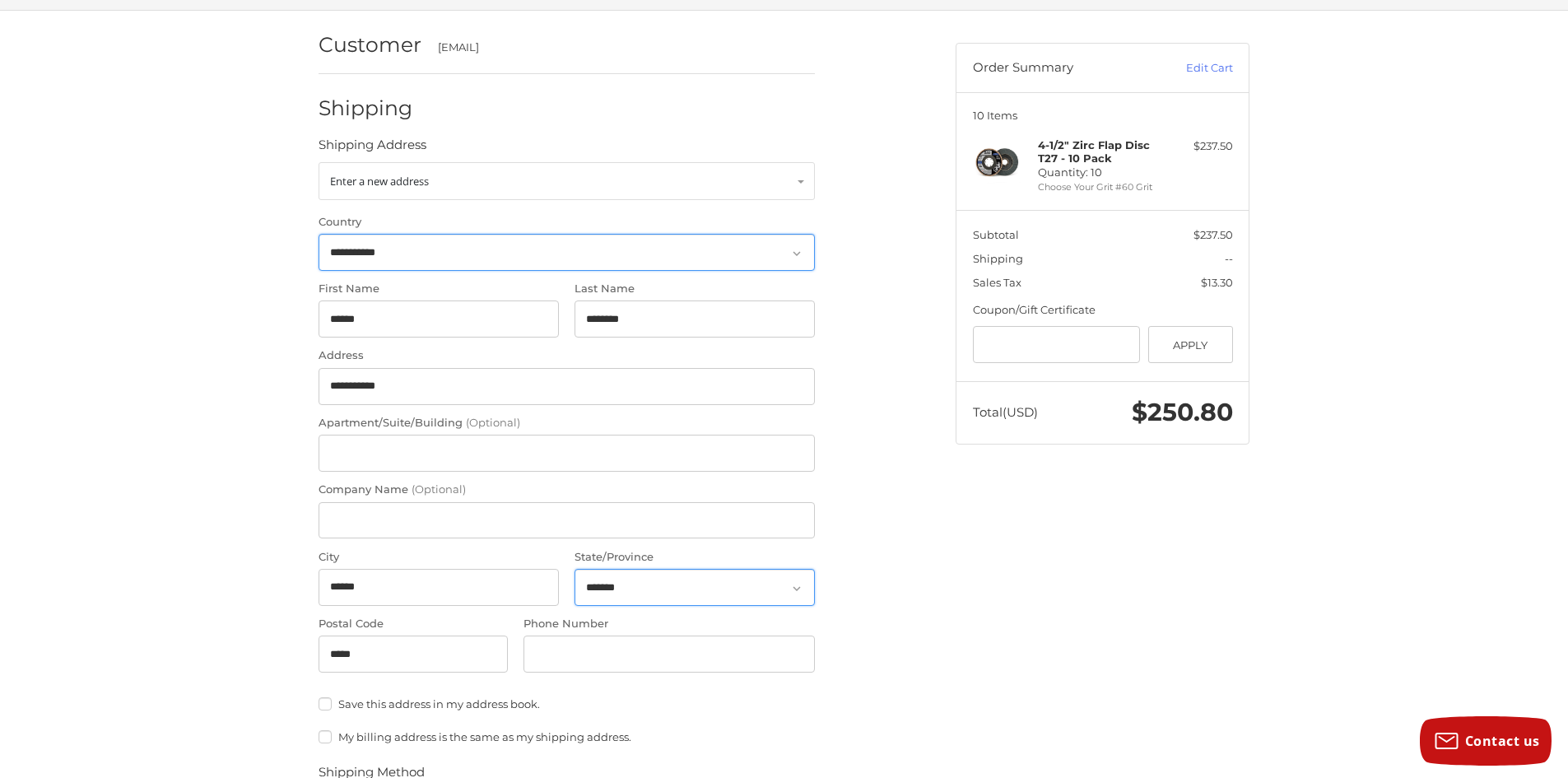 scroll, scrollTop: 165, scrollLeft: 0, axis: vertical 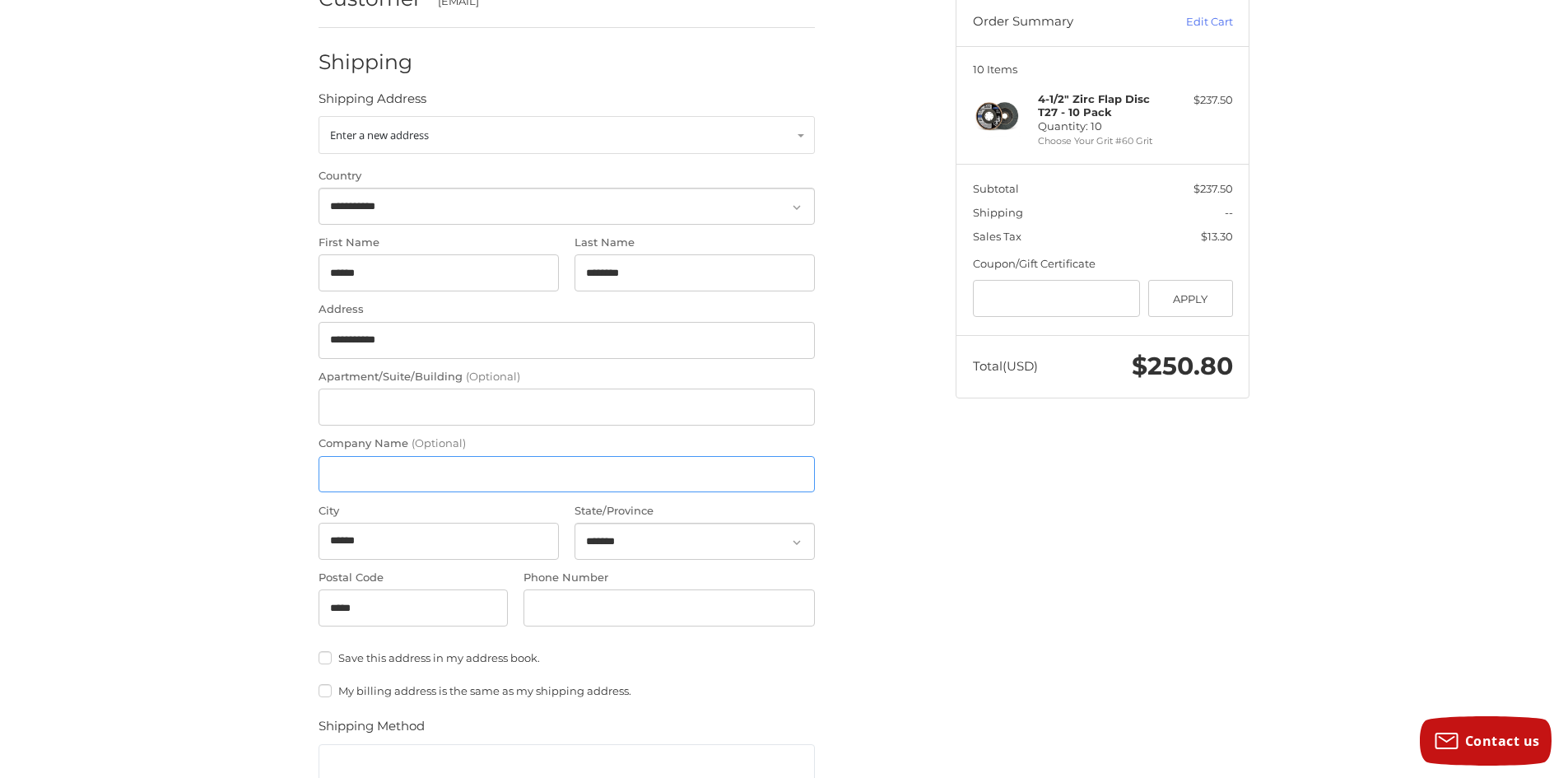 click on "Company Name   (Optional)" at bounding box center [566, 474] 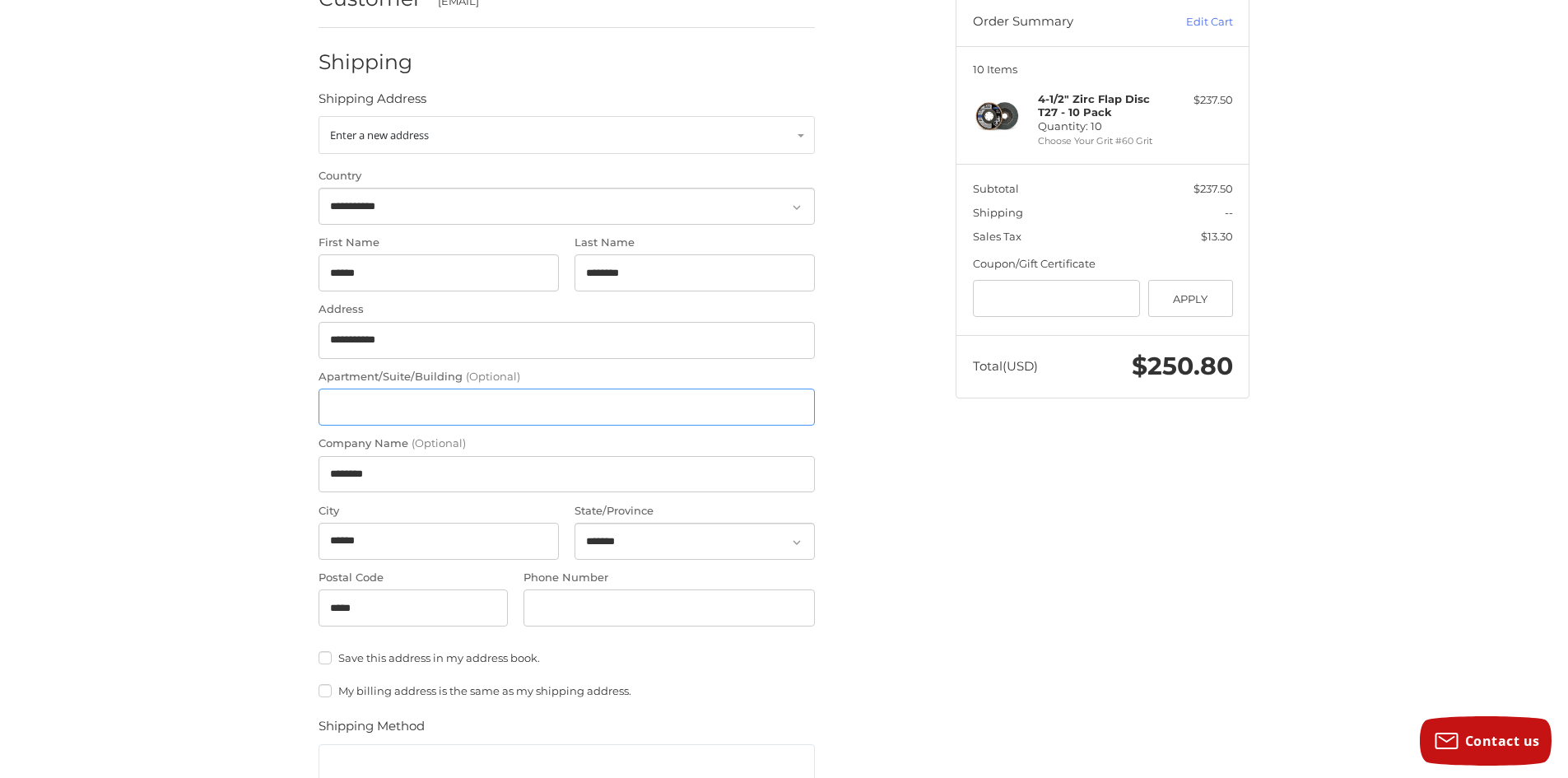 type on "*******" 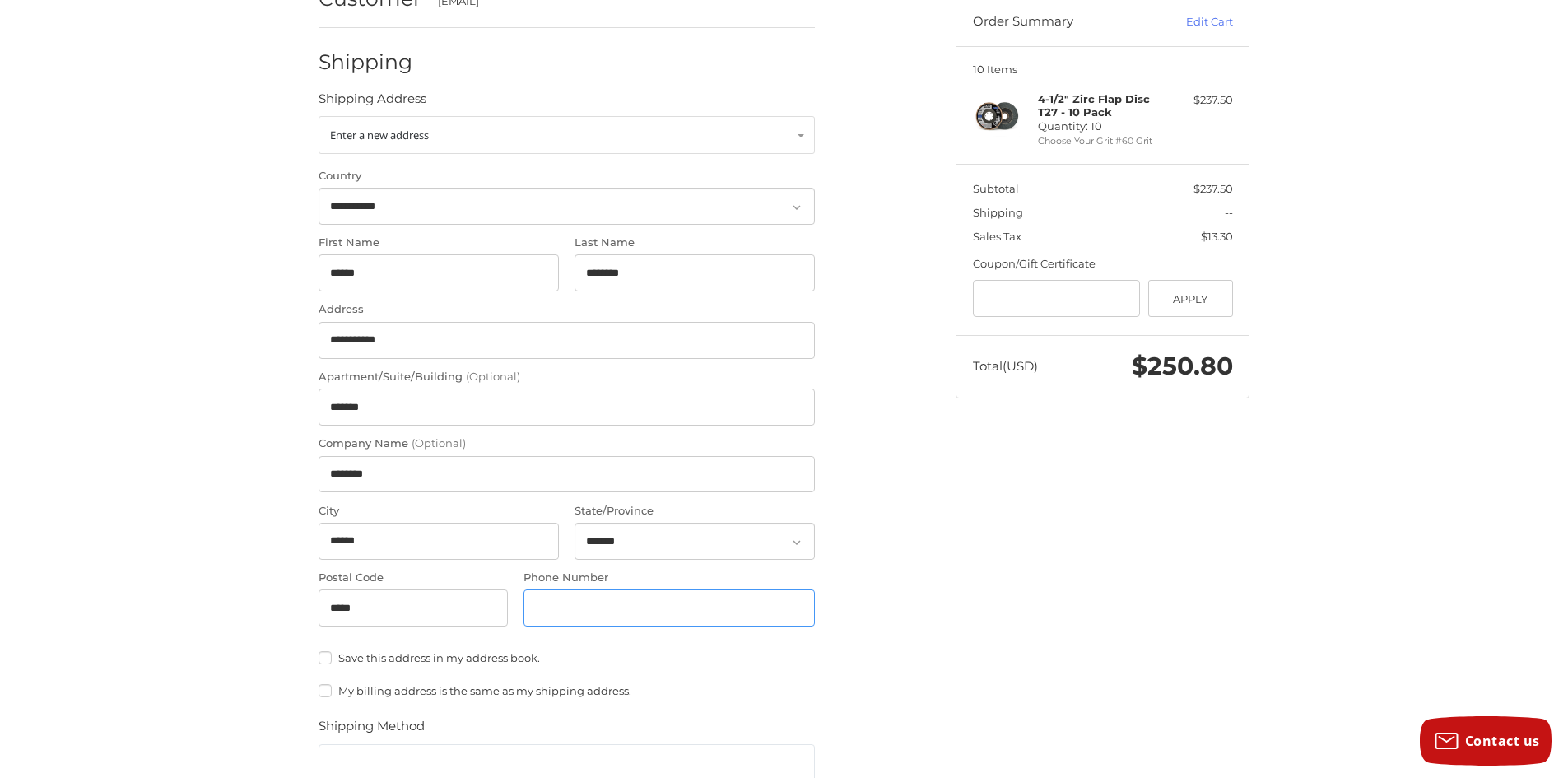 type on "**********" 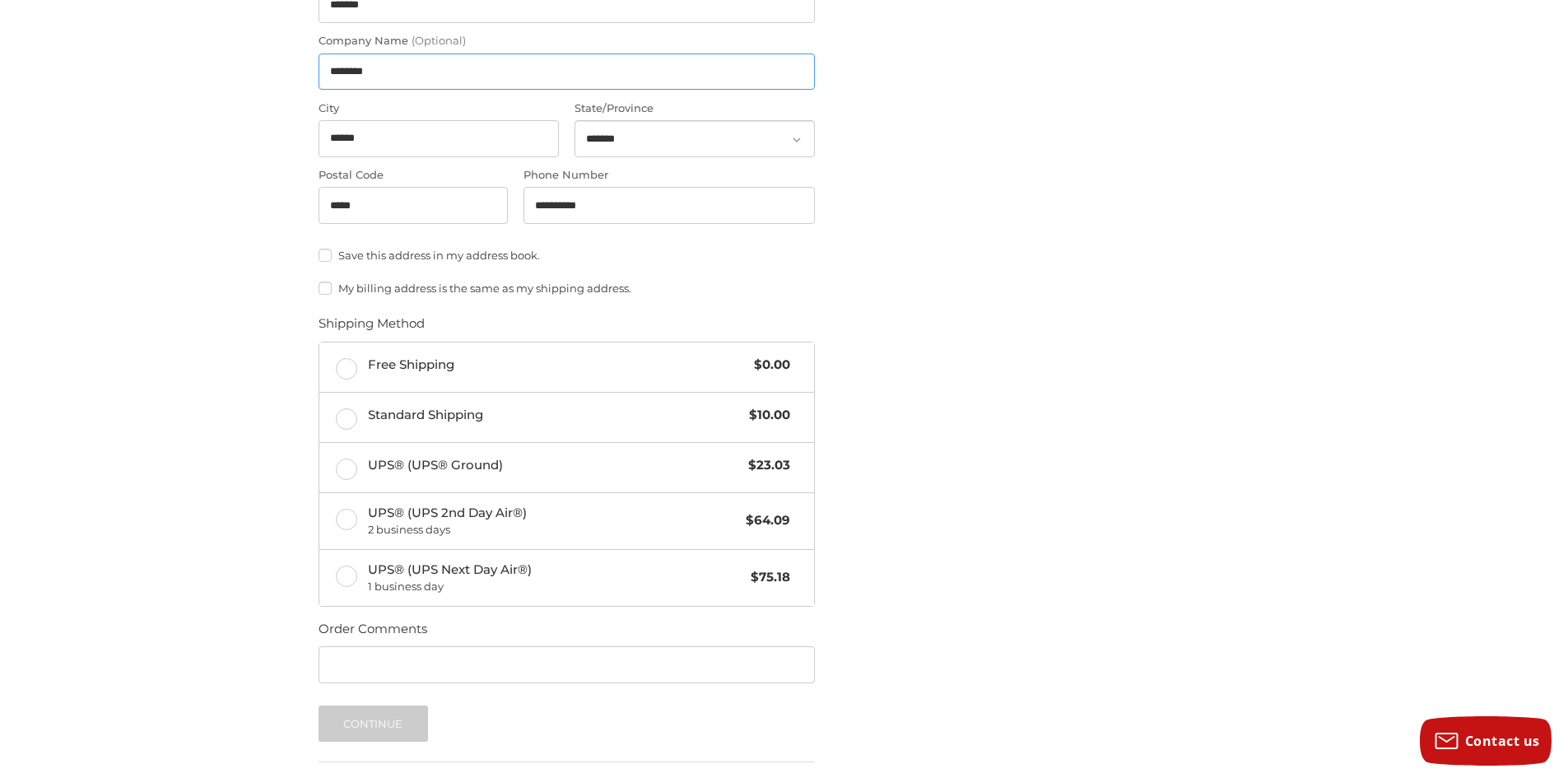 scroll, scrollTop: 576, scrollLeft: 0, axis: vertical 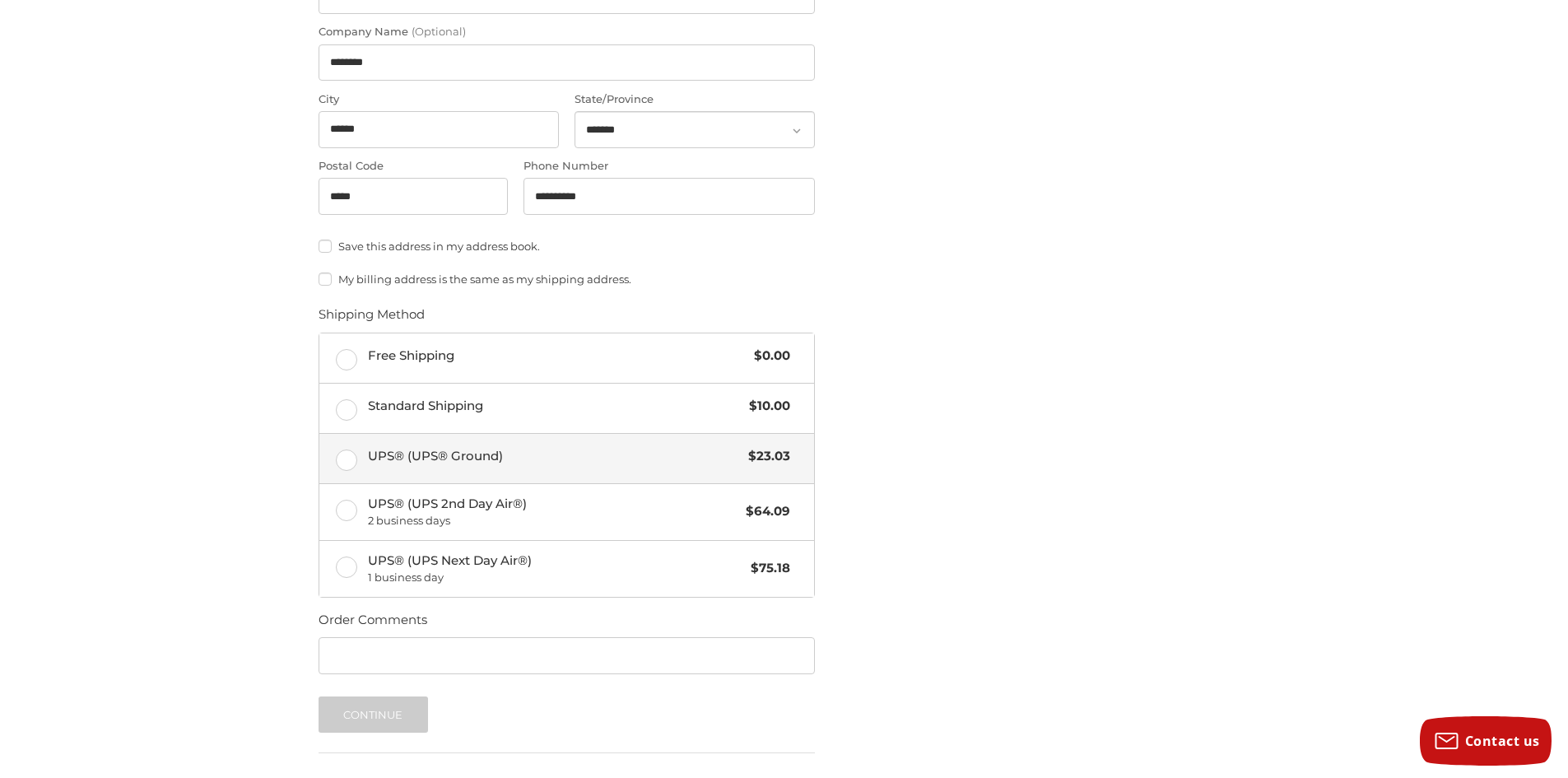 click on "UPS® (UPS® Ground) $23.03" at bounding box center [566, 459] 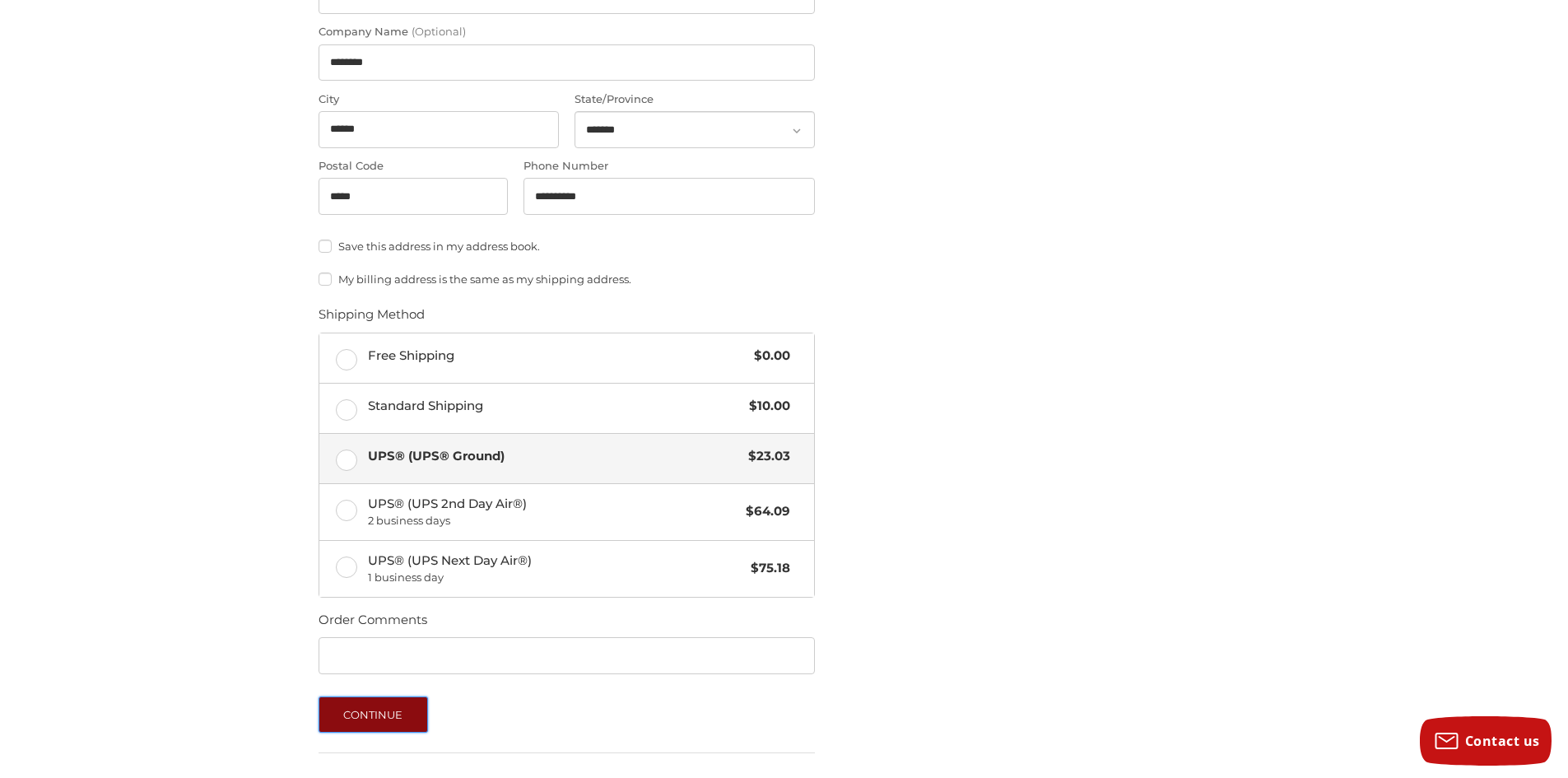 click on "Continue" at bounding box center (373, 715) 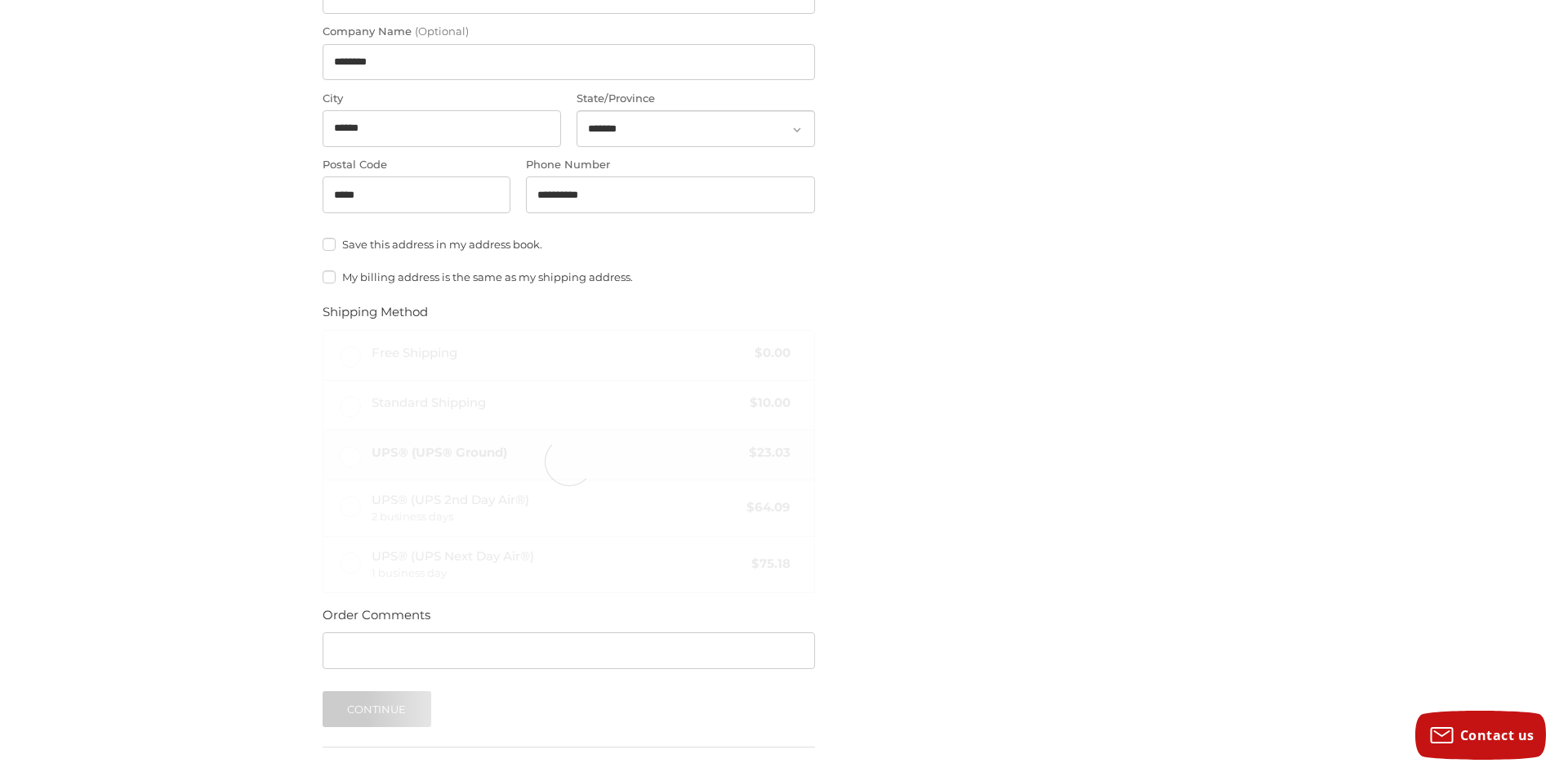 scroll, scrollTop: 0, scrollLeft: 0, axis: both 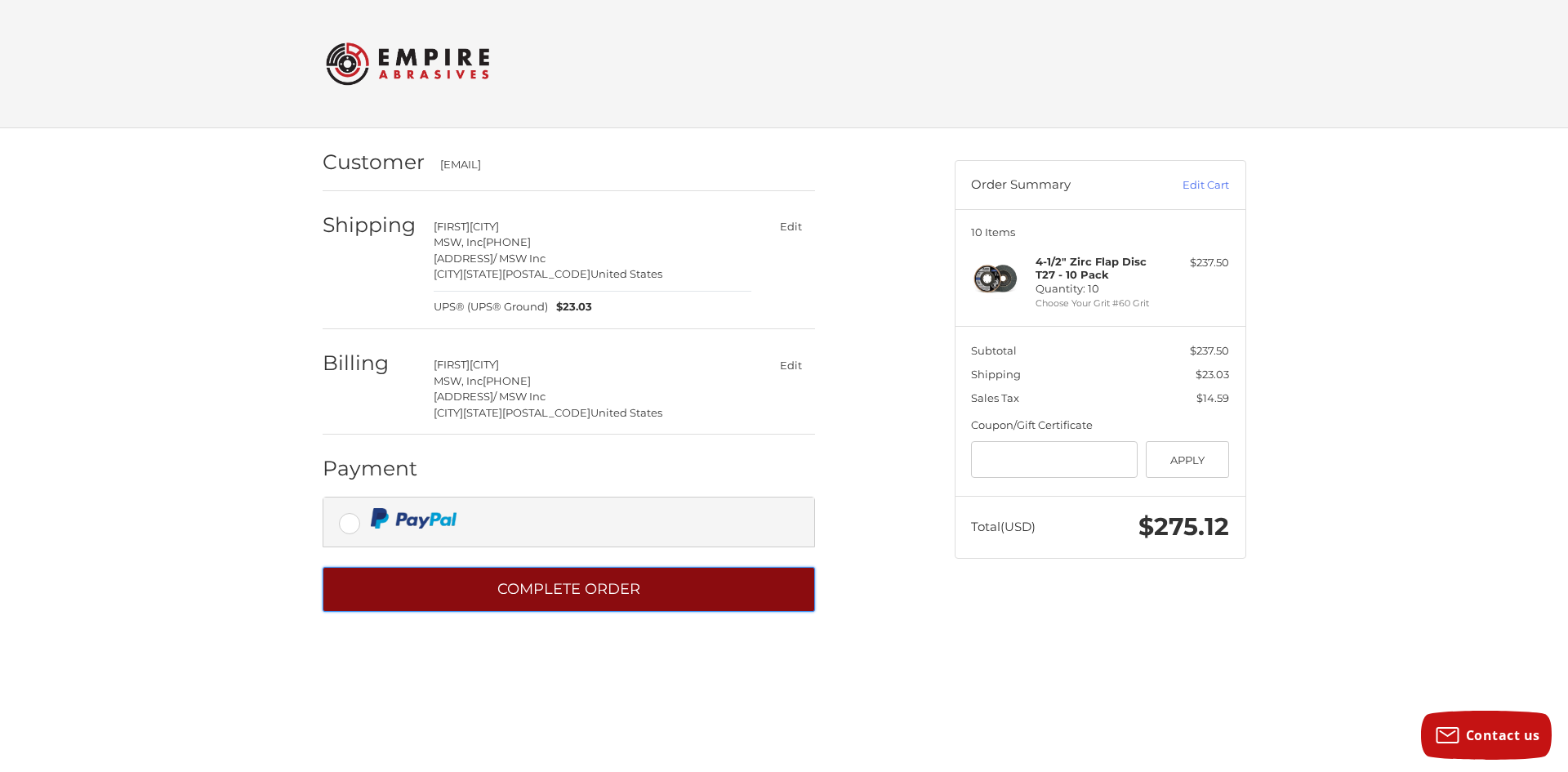 click on "Complete order" at bounding box center [568, 589] 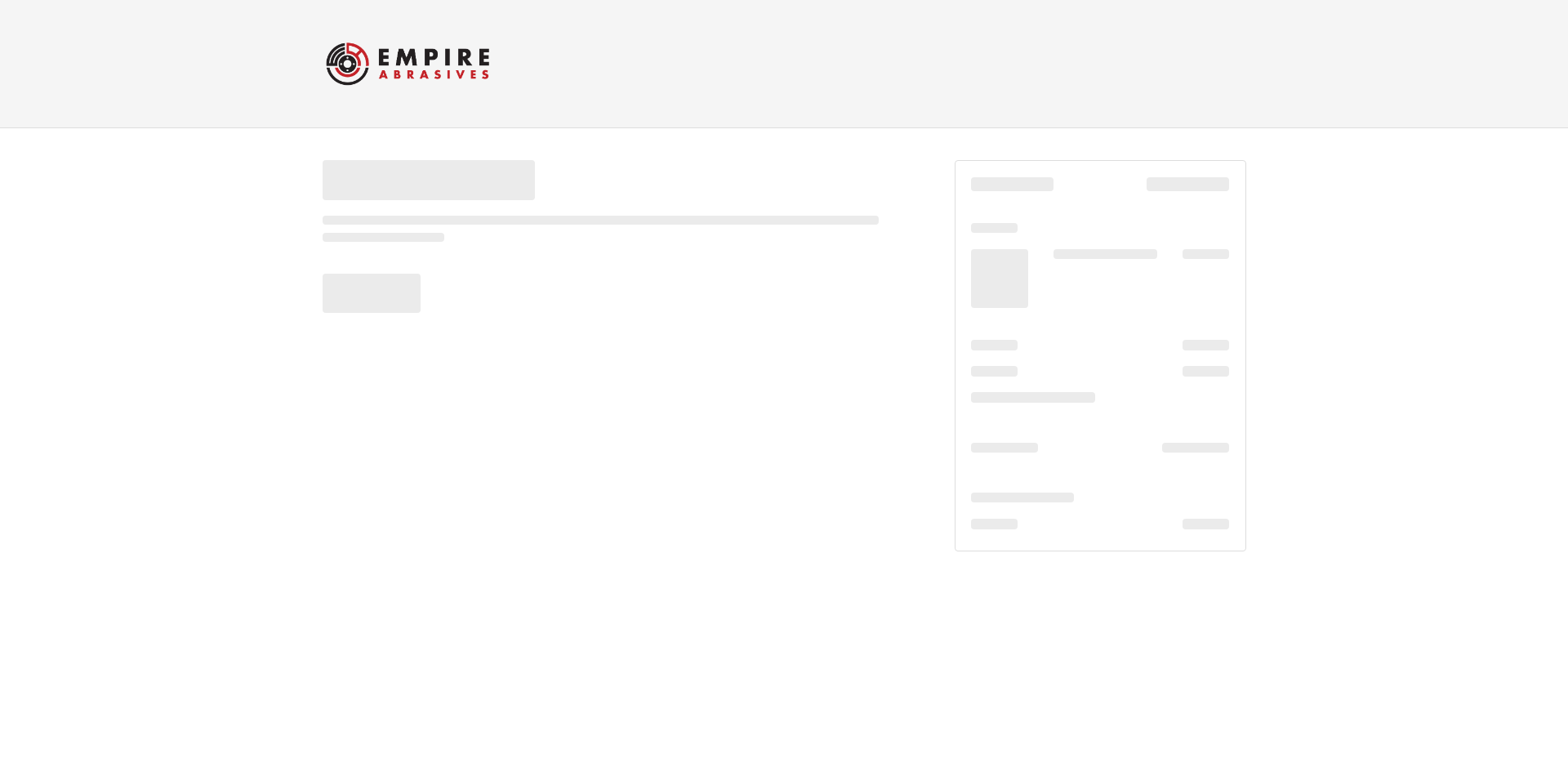 scroll, scrollTop: 0, scrollLeft: 0, axis: both 